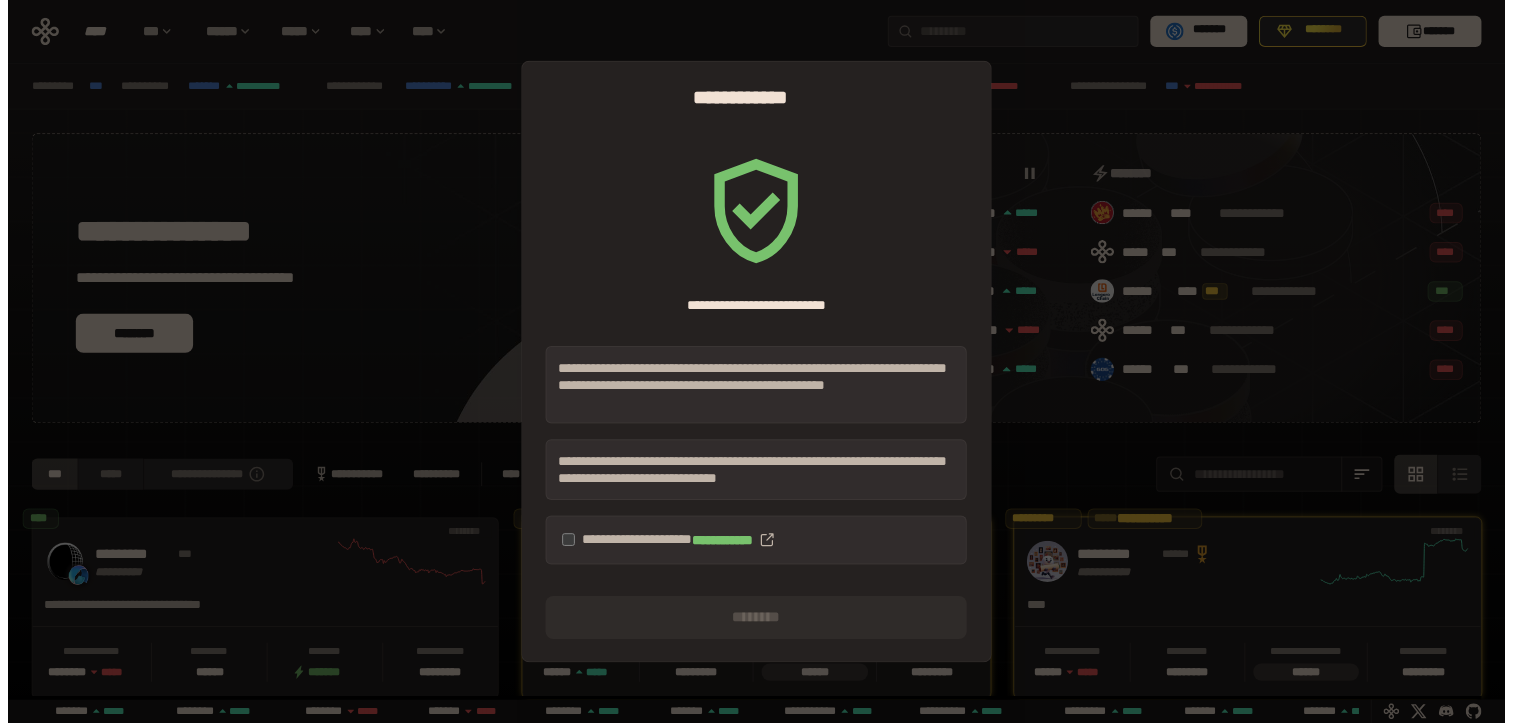 scroll, scrollTop: 0, scrollLeft: 0, axis: both 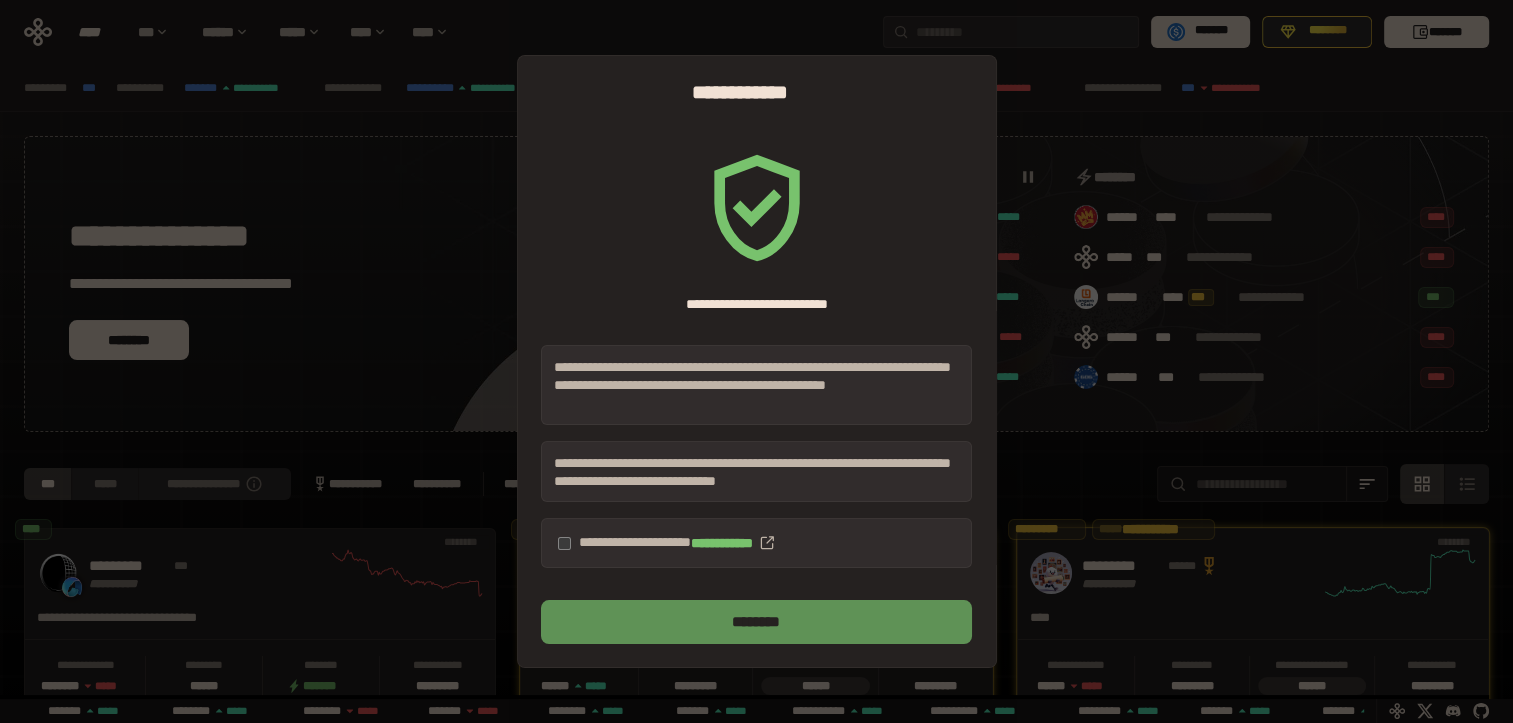 click on "********" at bounding box center (756, 622) 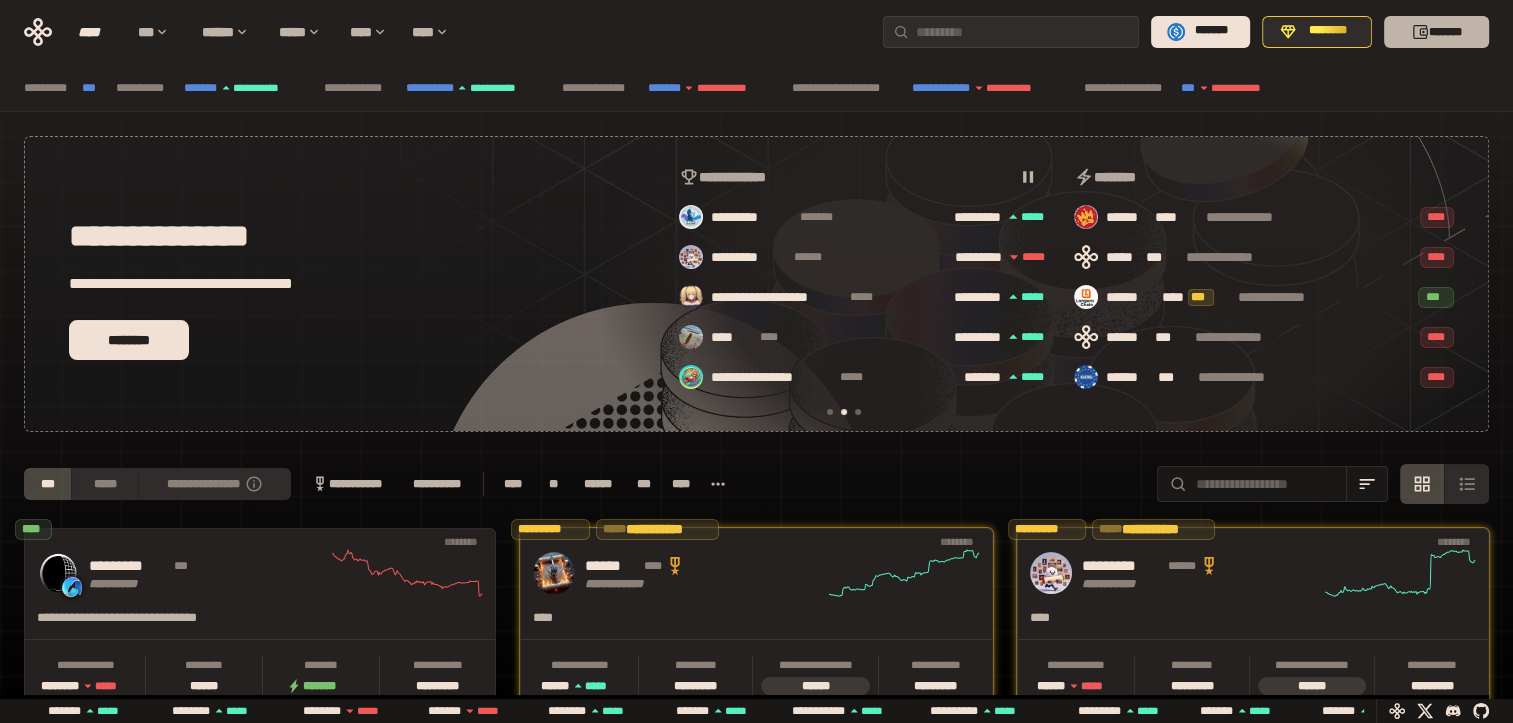 scroll, scrollTop: 0, scrollLeft: 436, axis: horizontal 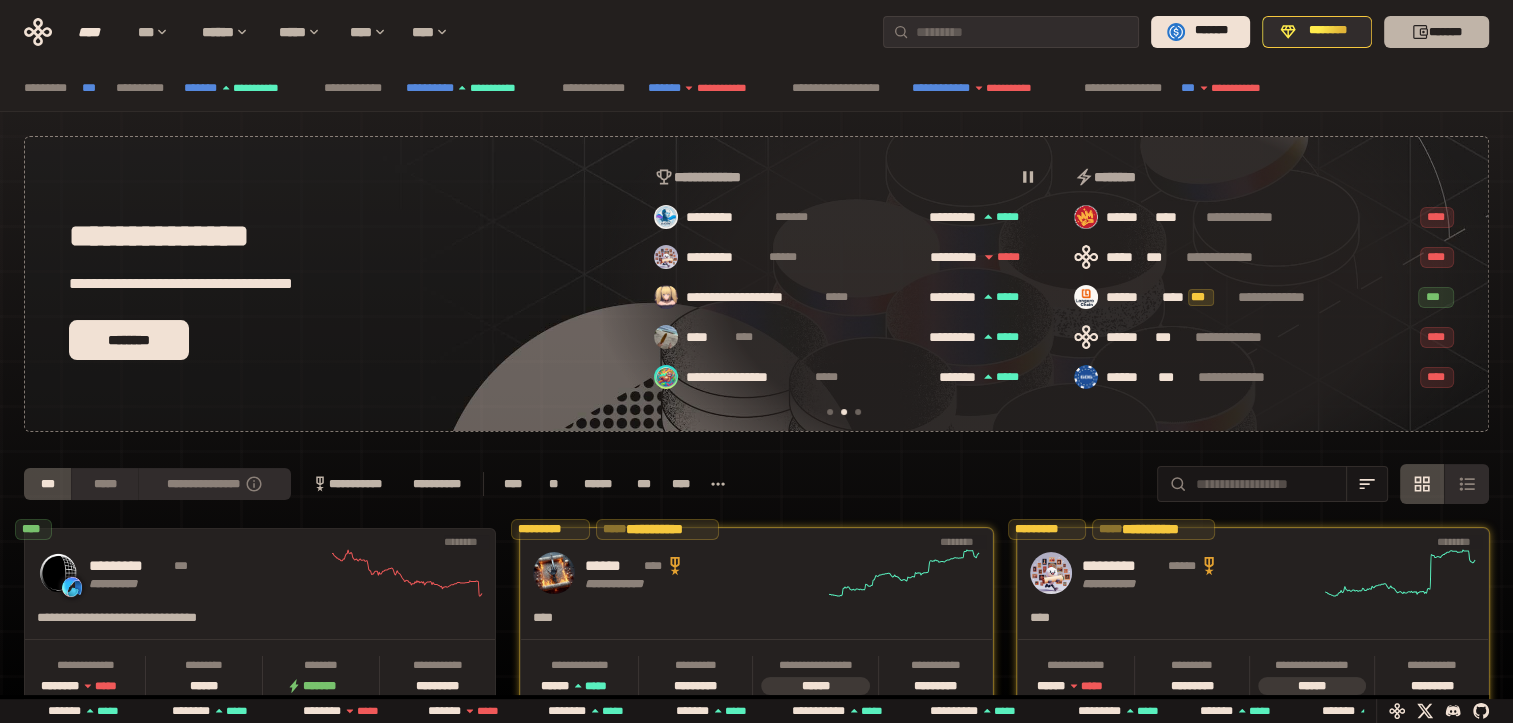 click on "*******" at bounding box center (1436, 32) 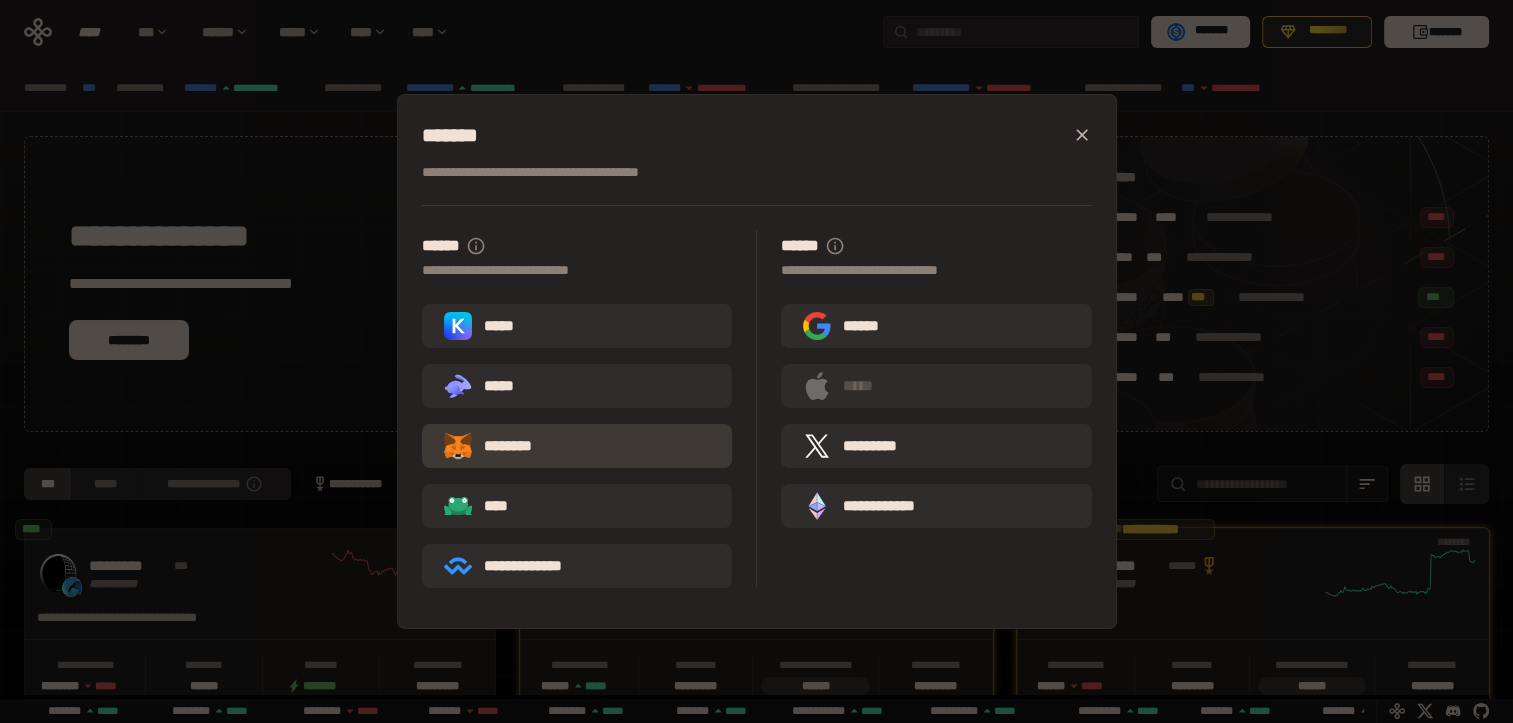 click on "********" at bounding box center [502, 446] 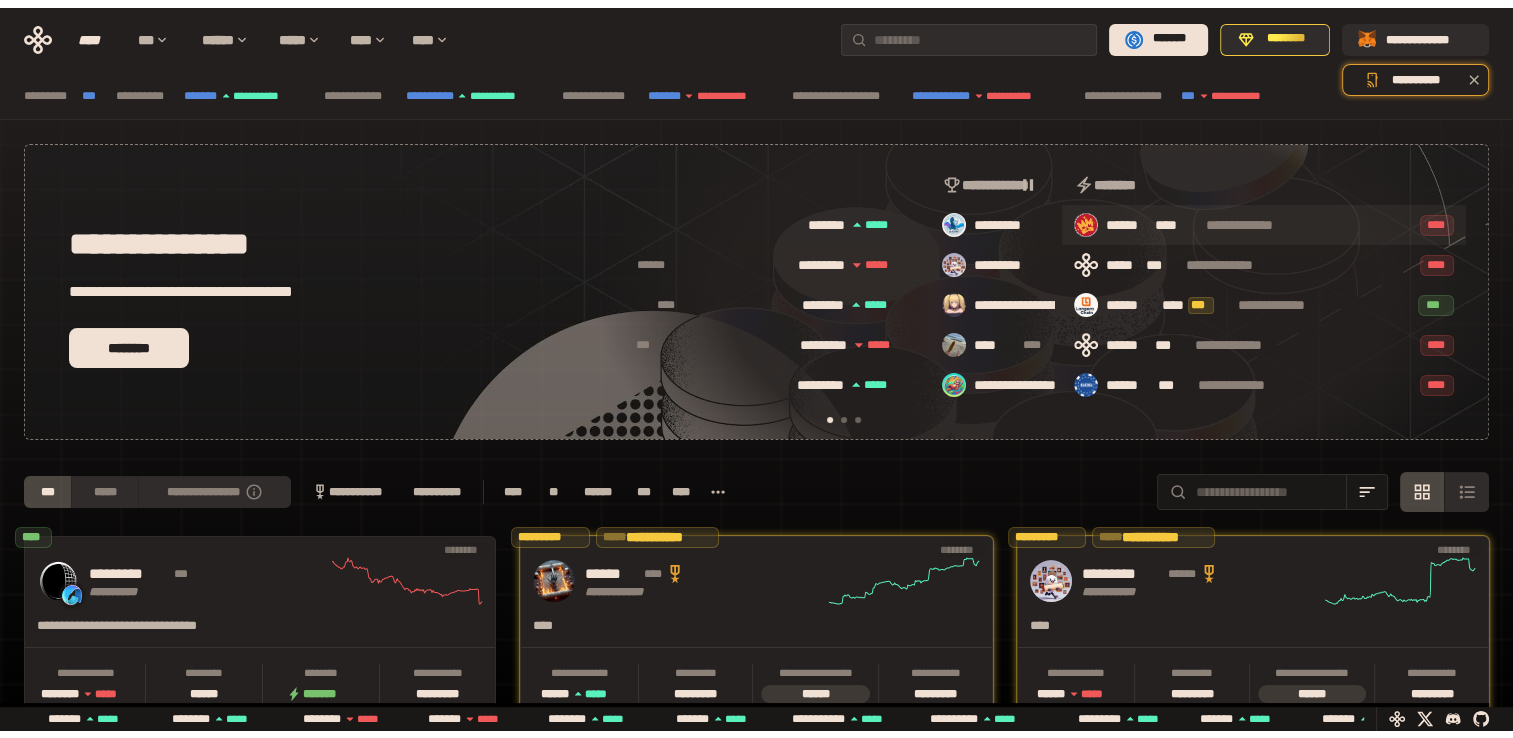 scroll, scrollTop: 0, scrollLeft: 16, axis: horizontal 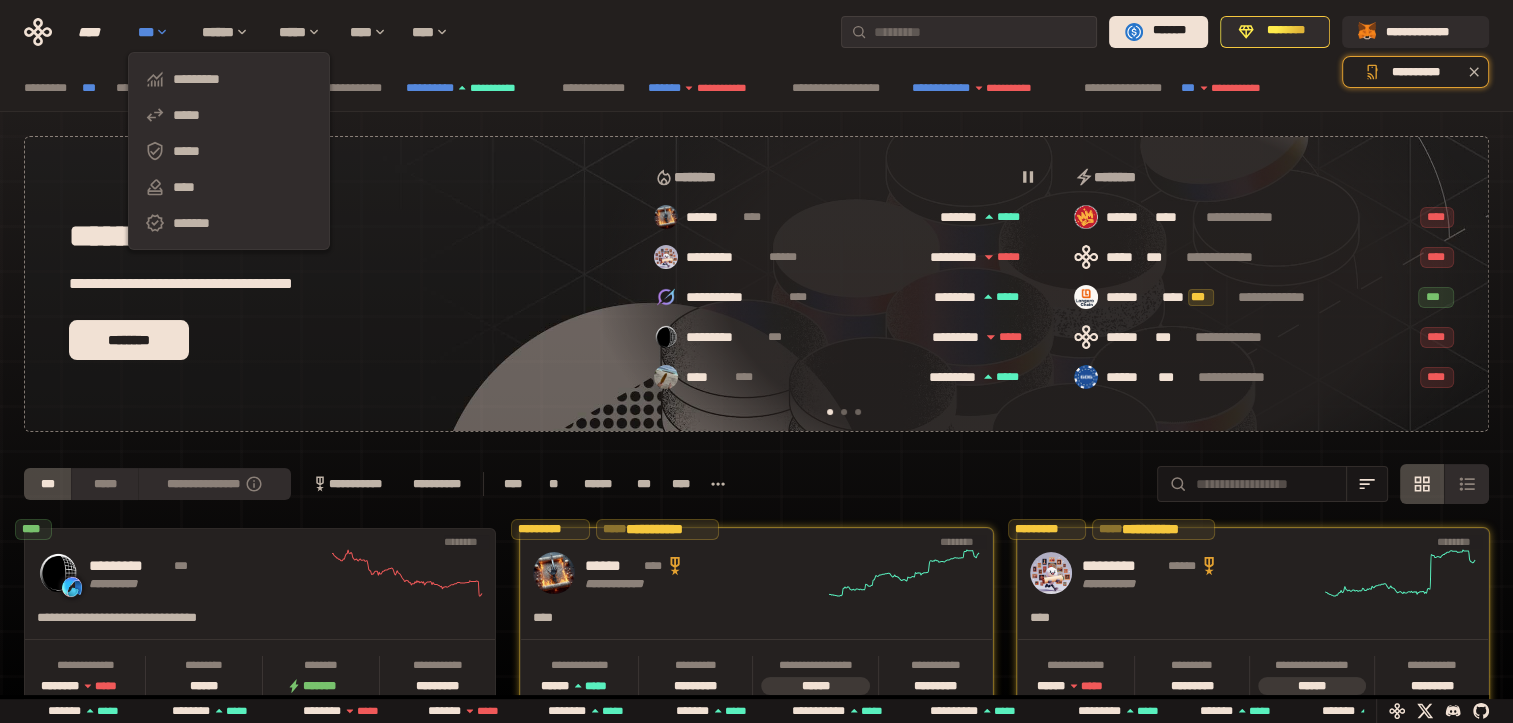 click on "***" at bounding box center [160, 32] 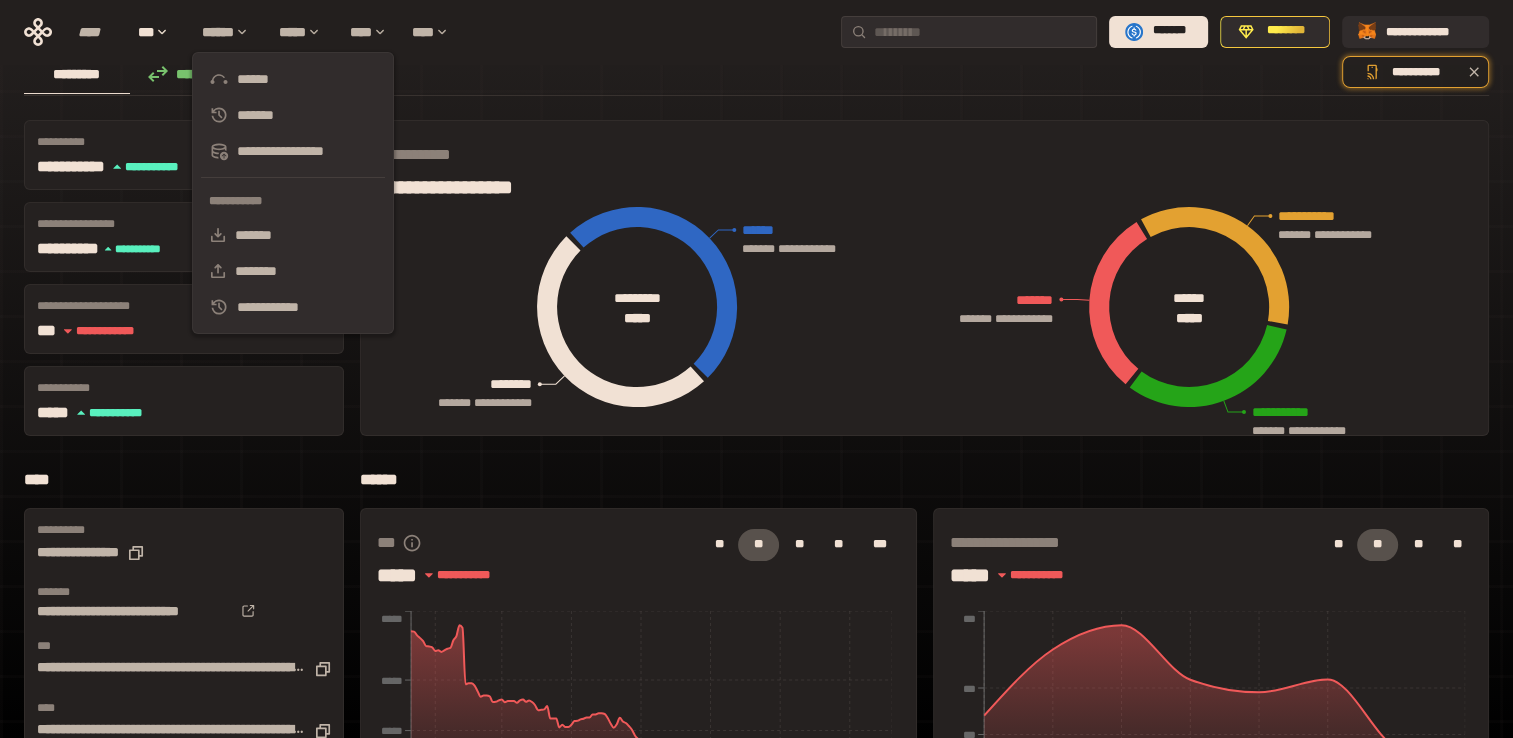 scroll, scrollTop: 0, scrollLeft: 0, axis: both 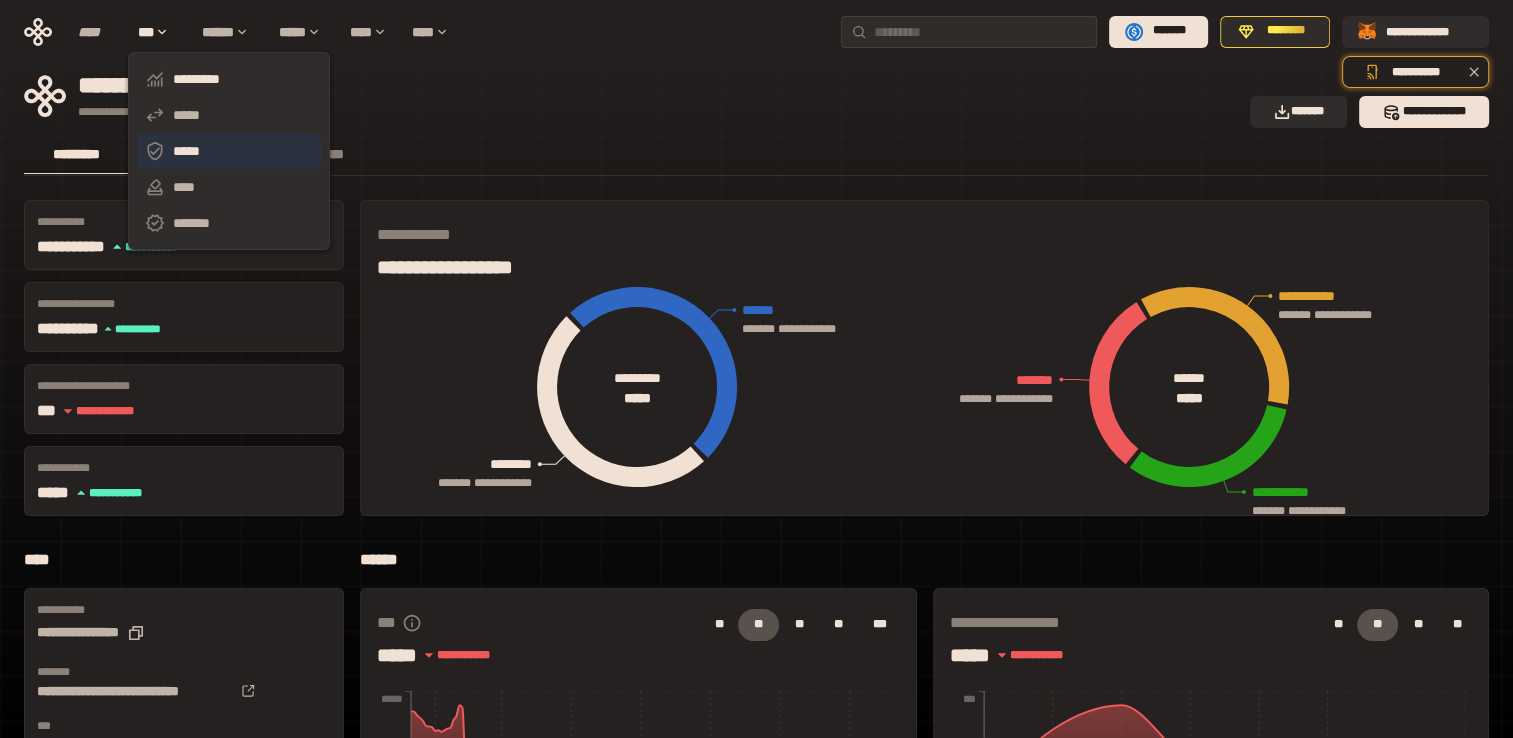 click on "*****" at bounding box center [229, 151] 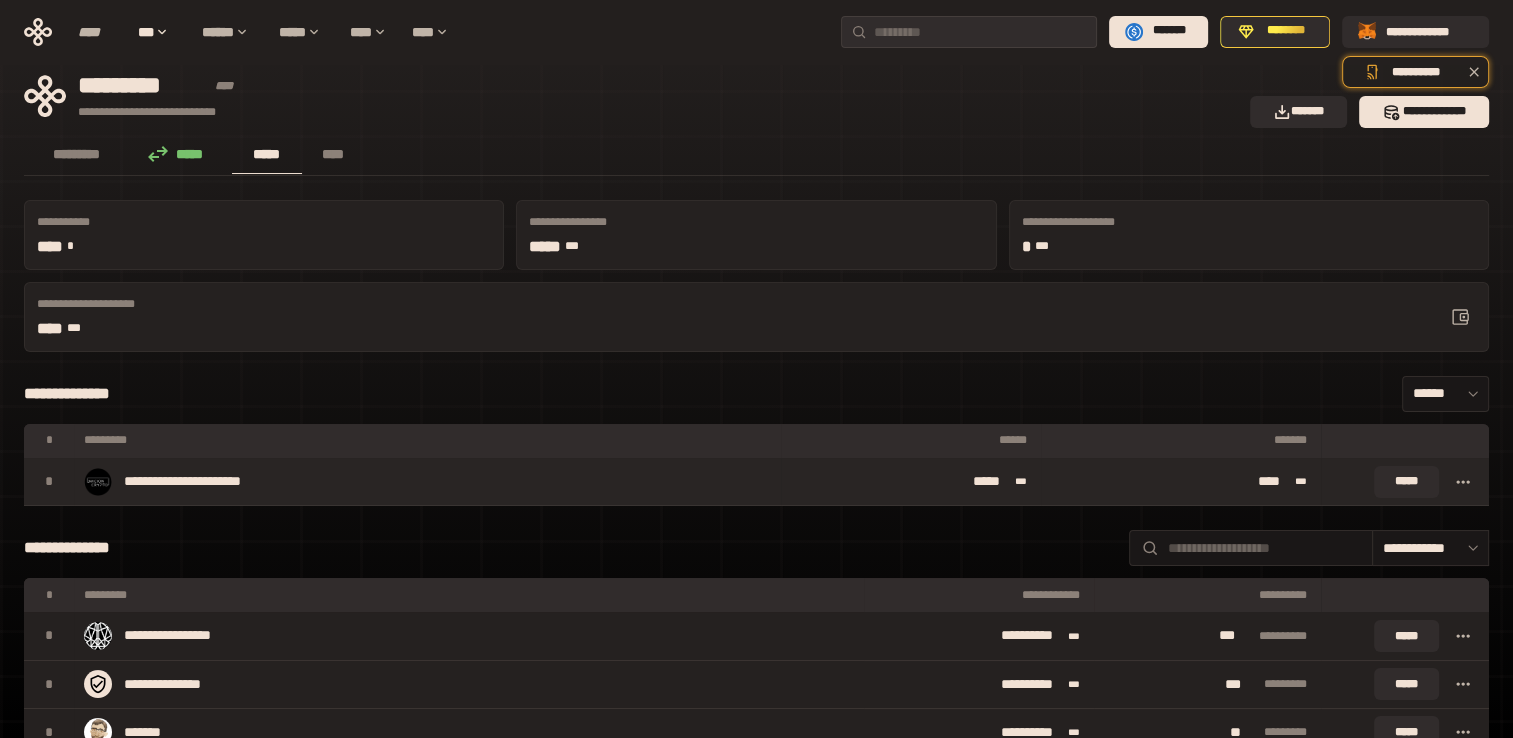 click on "**********" at bounding box center (427, 482) 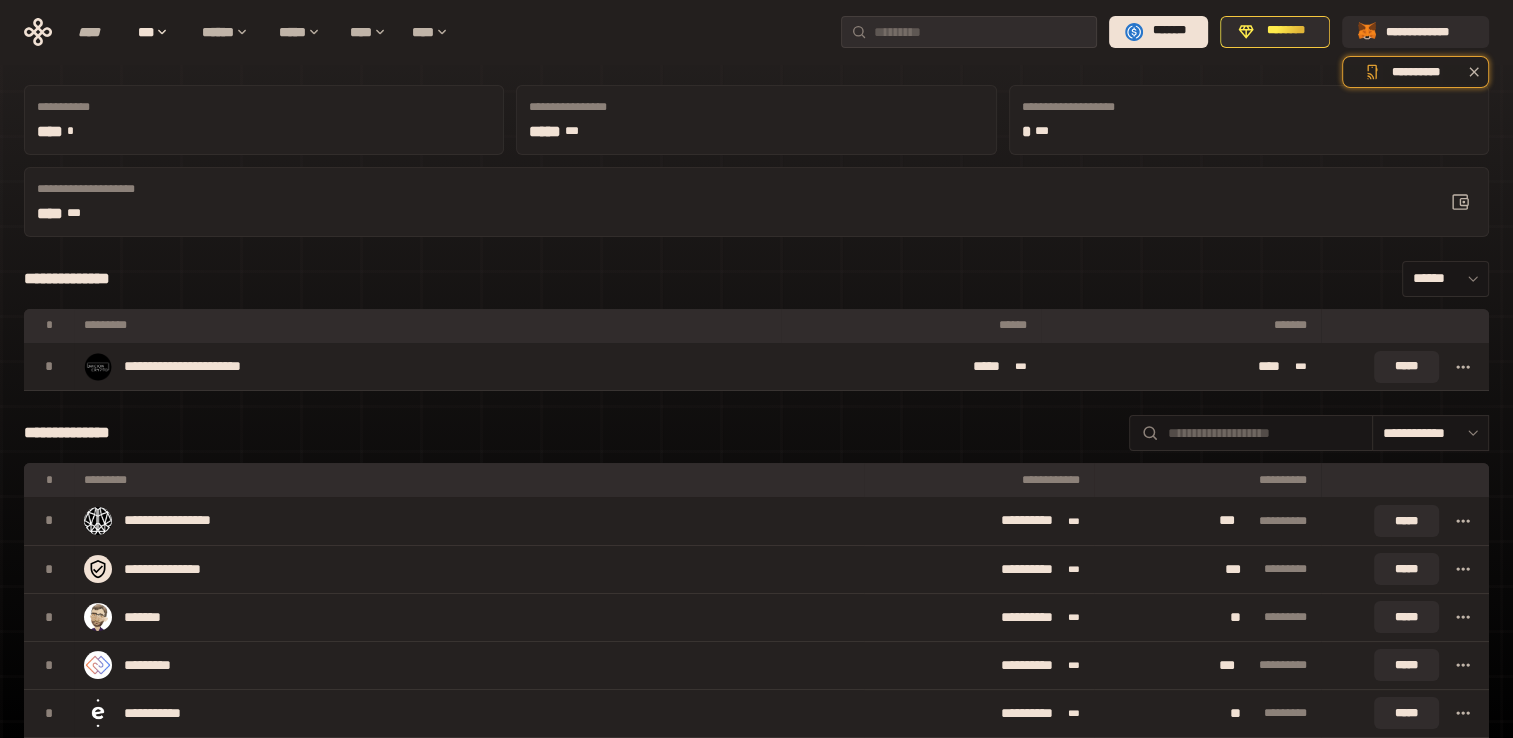 scroll, scrollTop: 0, scrollLeft: 0, axis: both 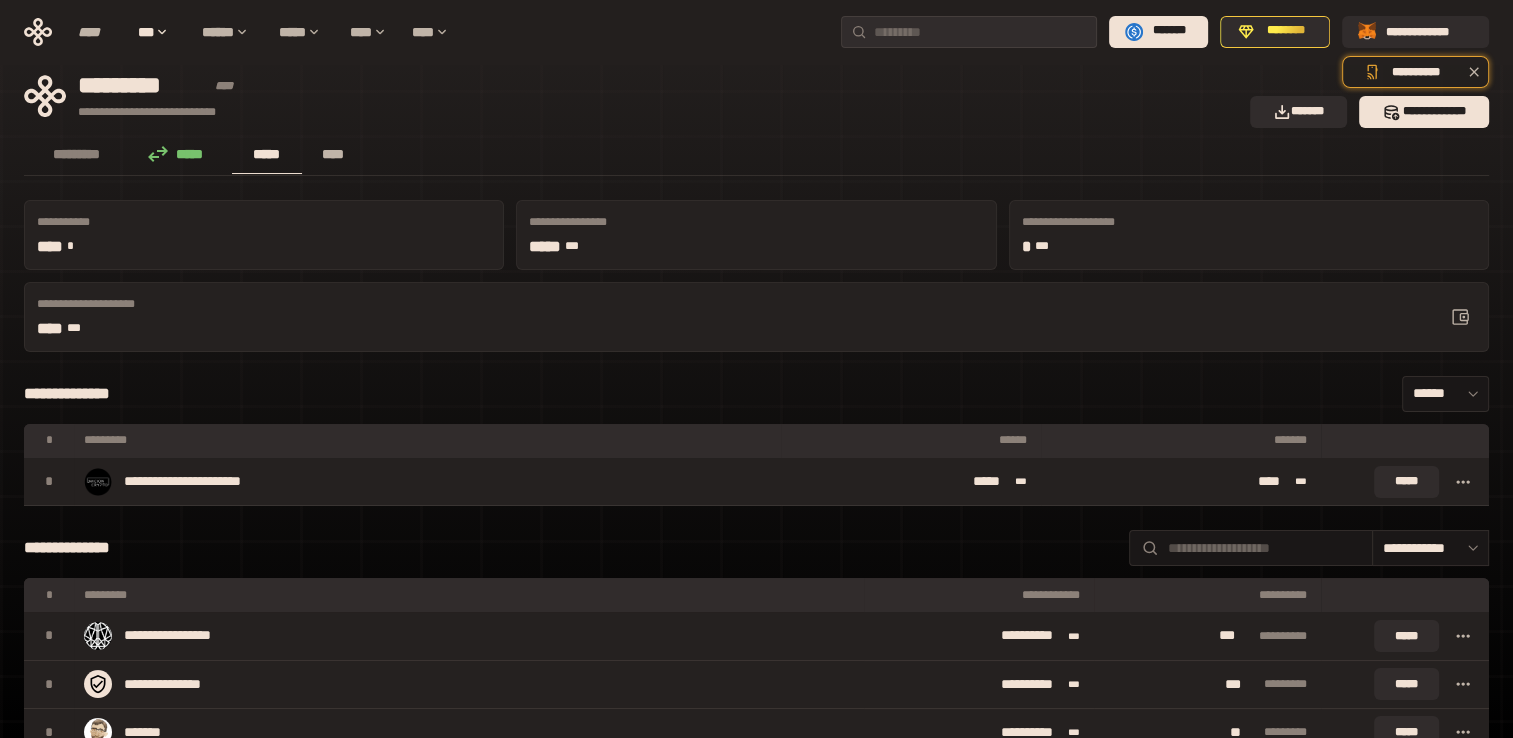 click on "****" at bounding box center (333, 154) 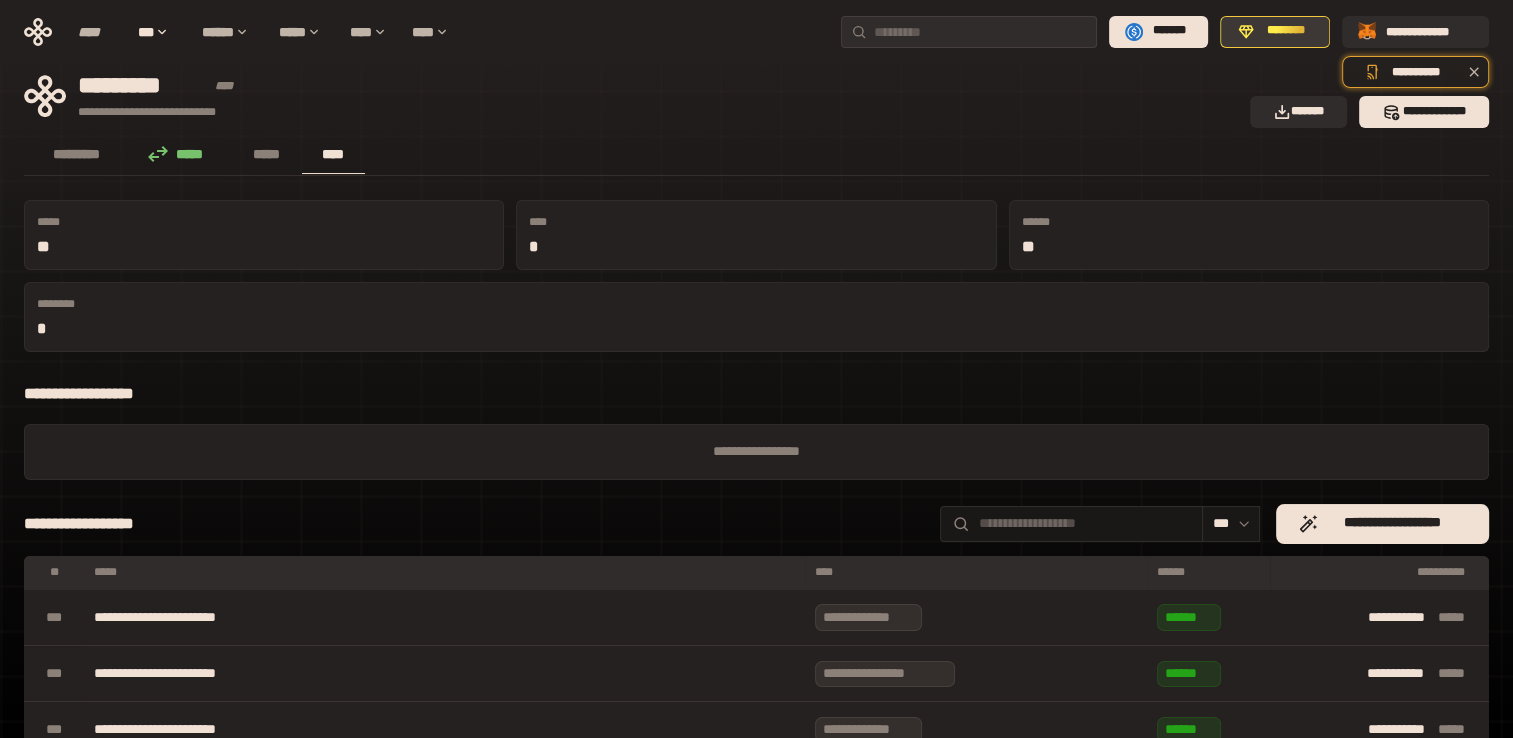 click on "********" at bounding box center (1286, 31) 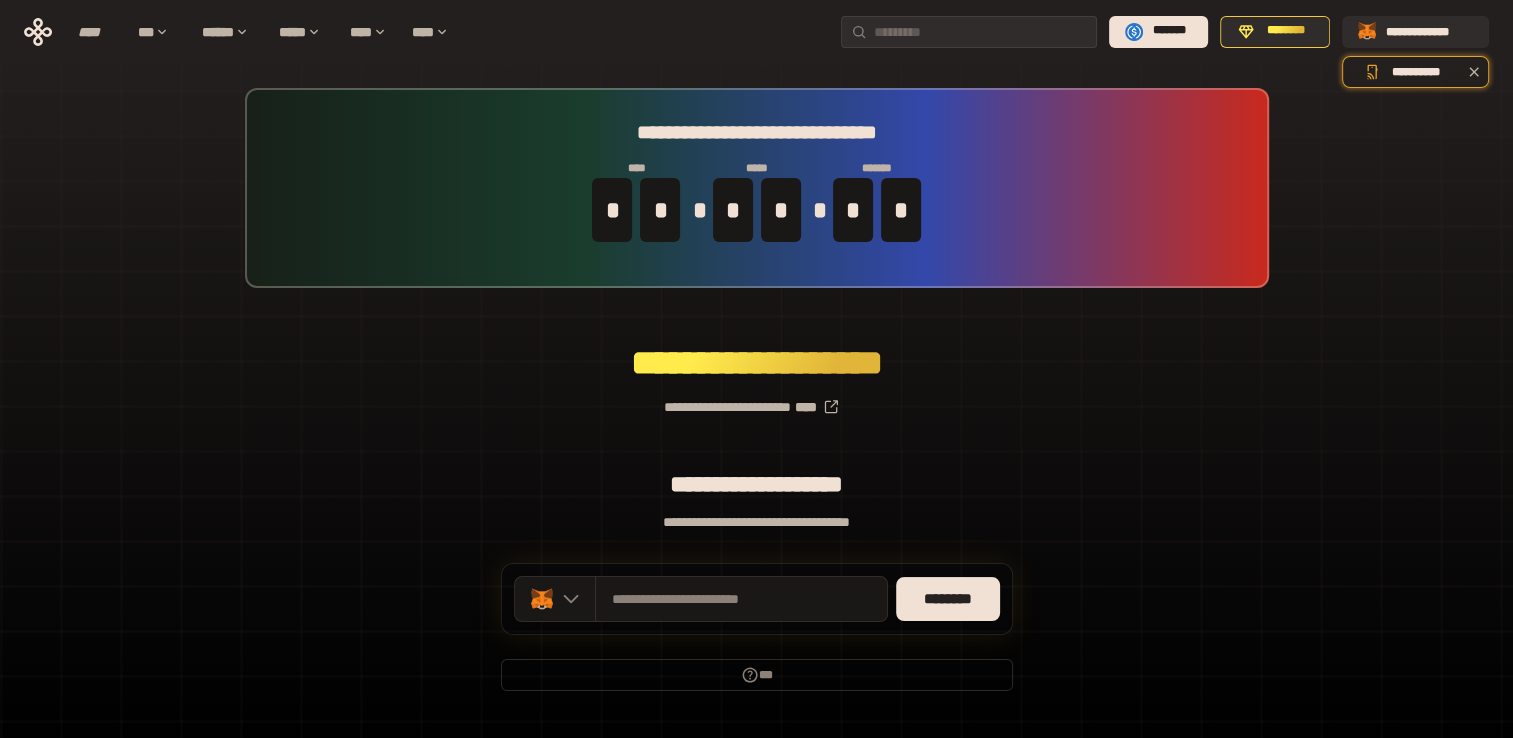 type 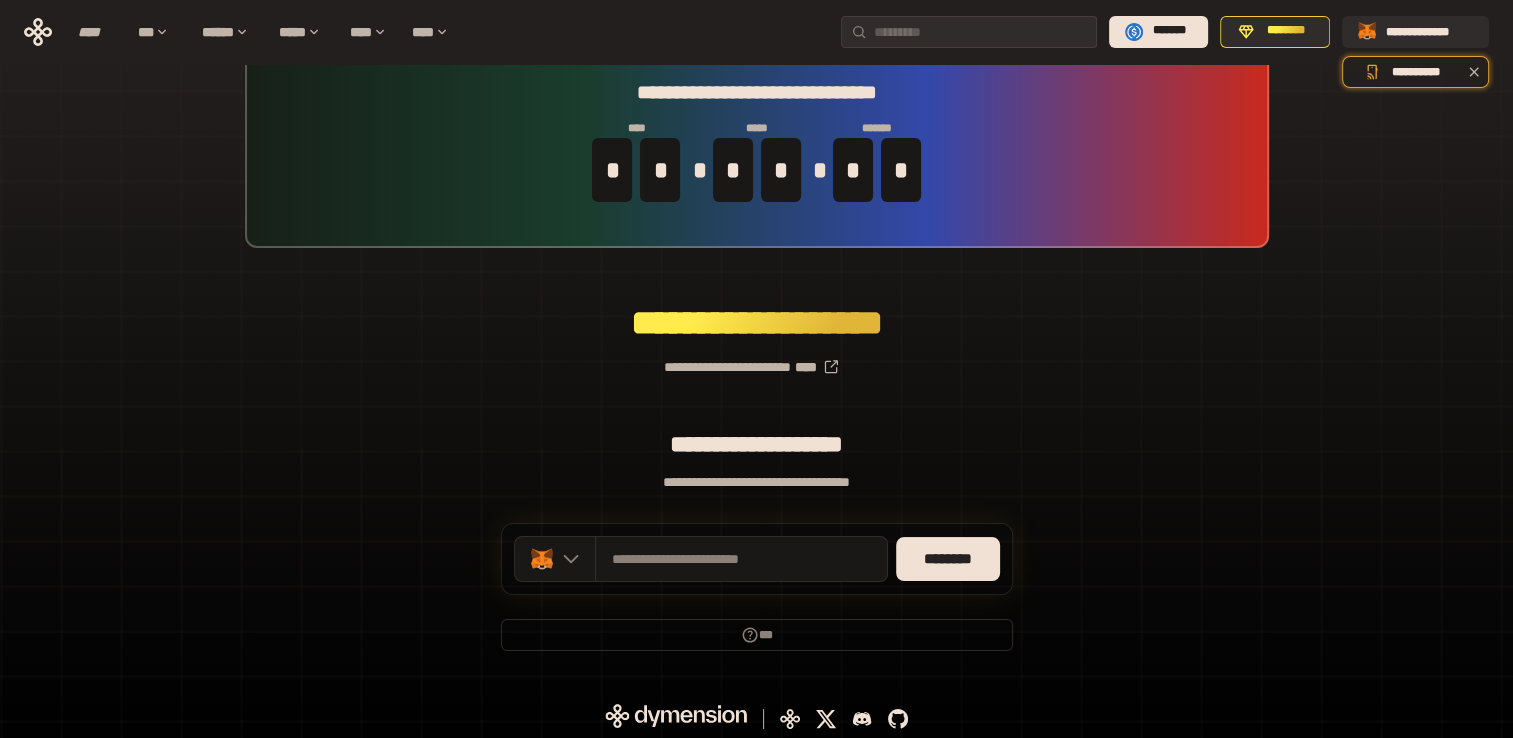 scroll, scrollTop: 44, scrollLeft: 0, axis: vertical 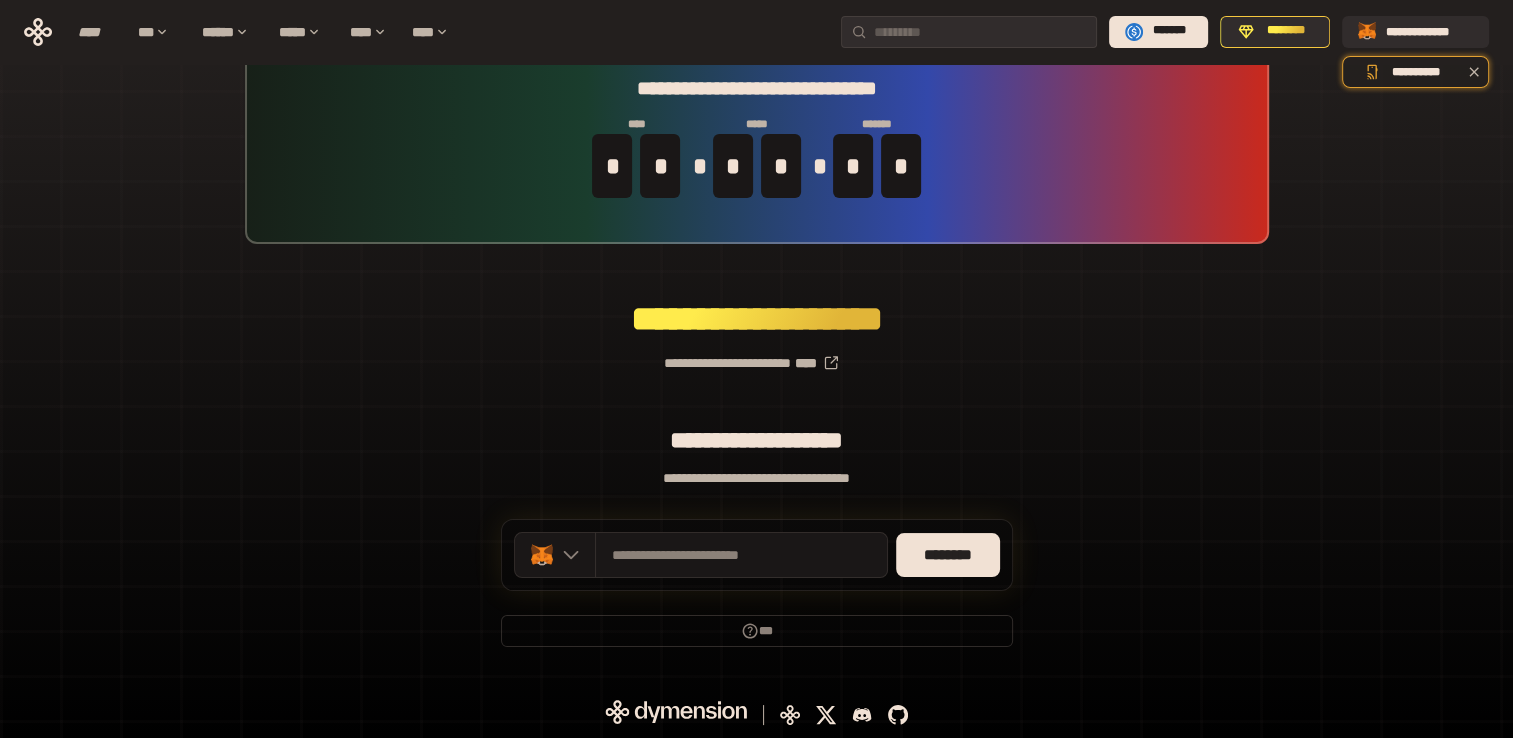 click on "**********" at bounding box center (757, 478) 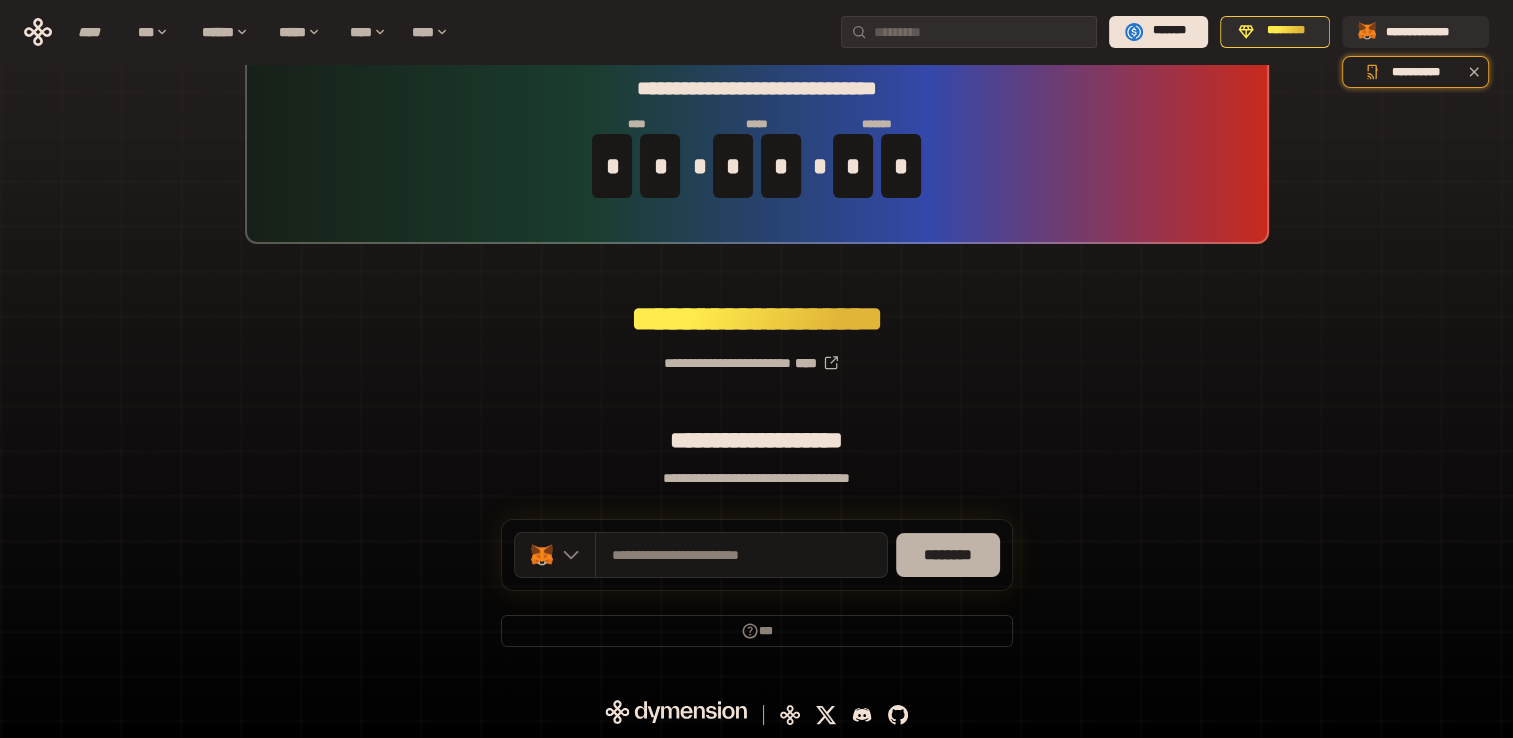 click on "********" at bounding box center [948, 555] 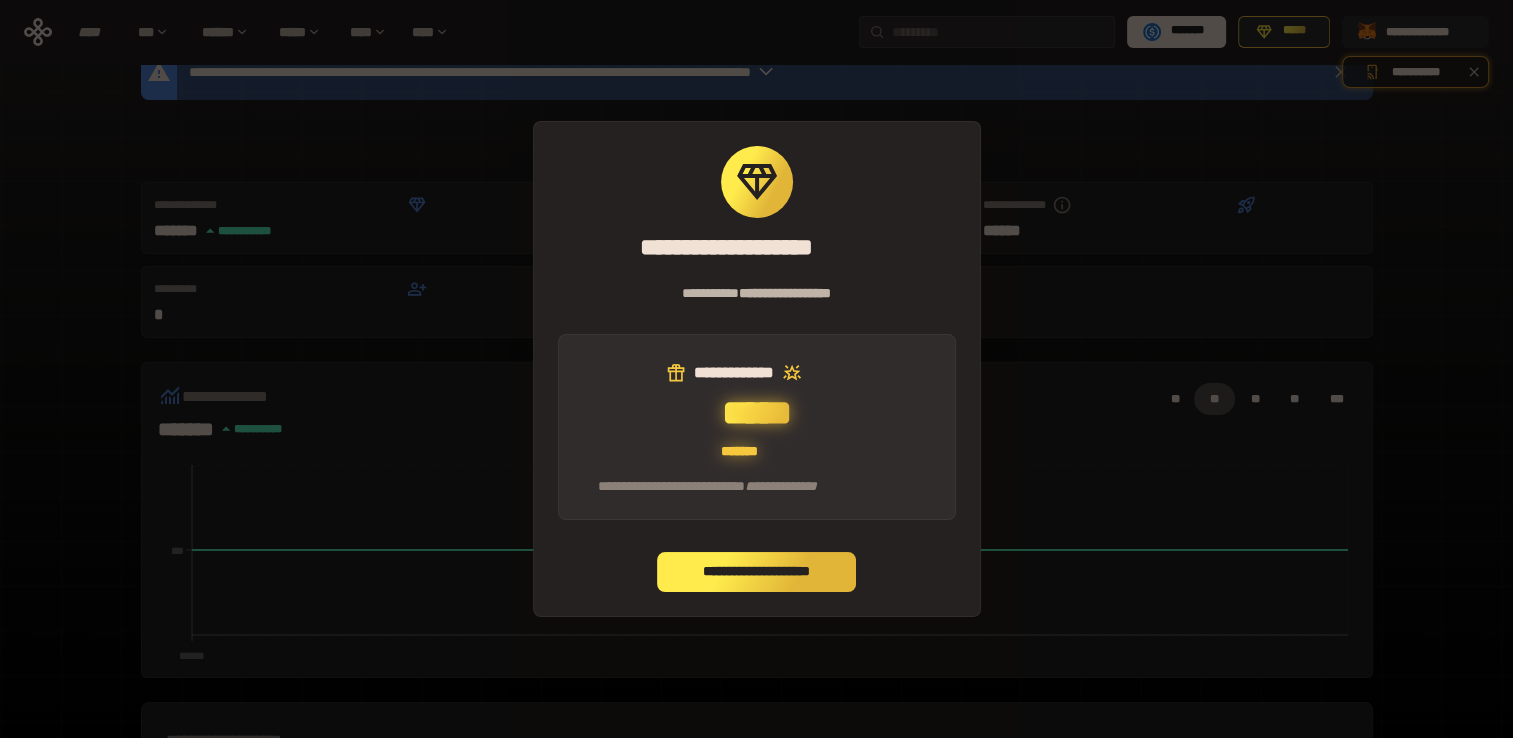 click on "**********" at bounding box center [757, 572] 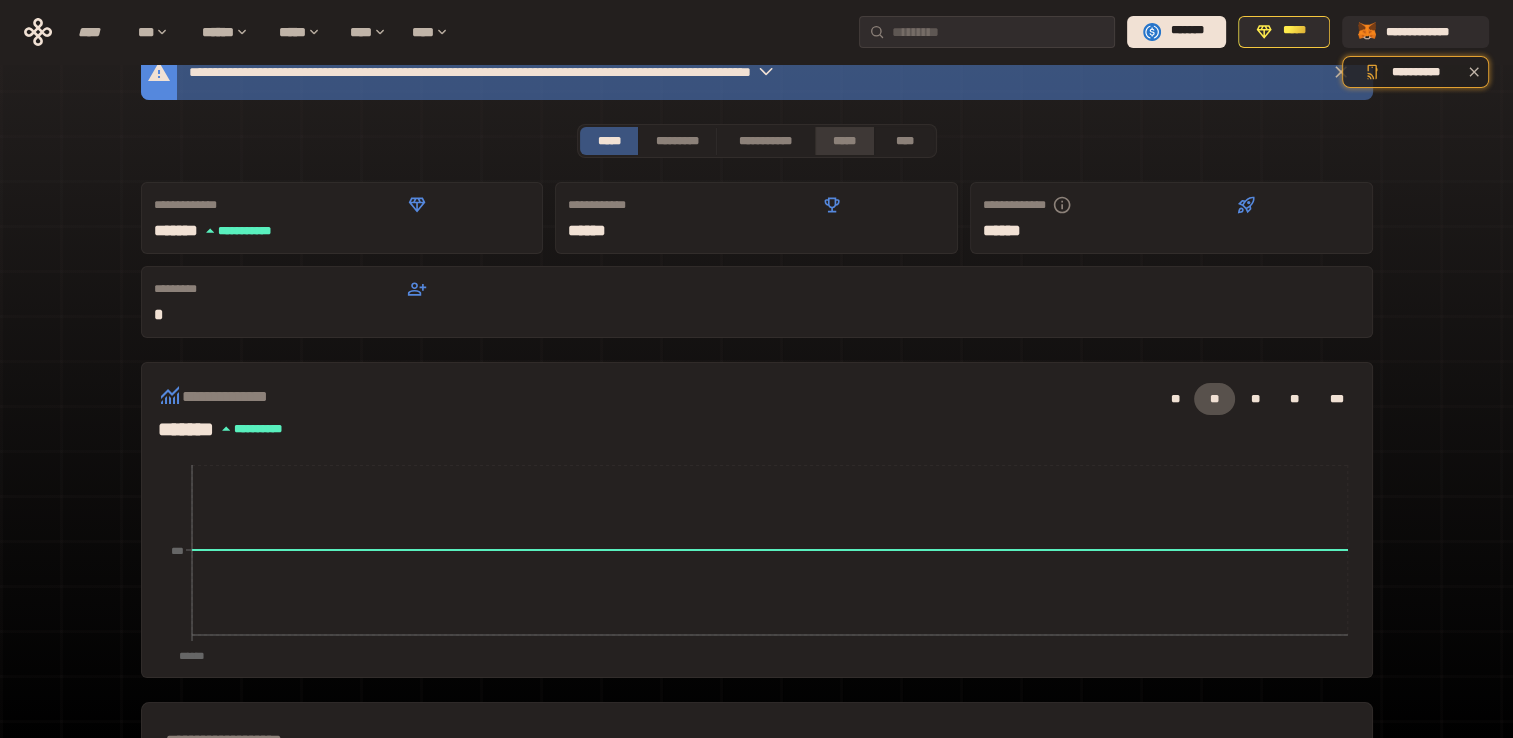 click on "*****" at bounding box center (845, 141) 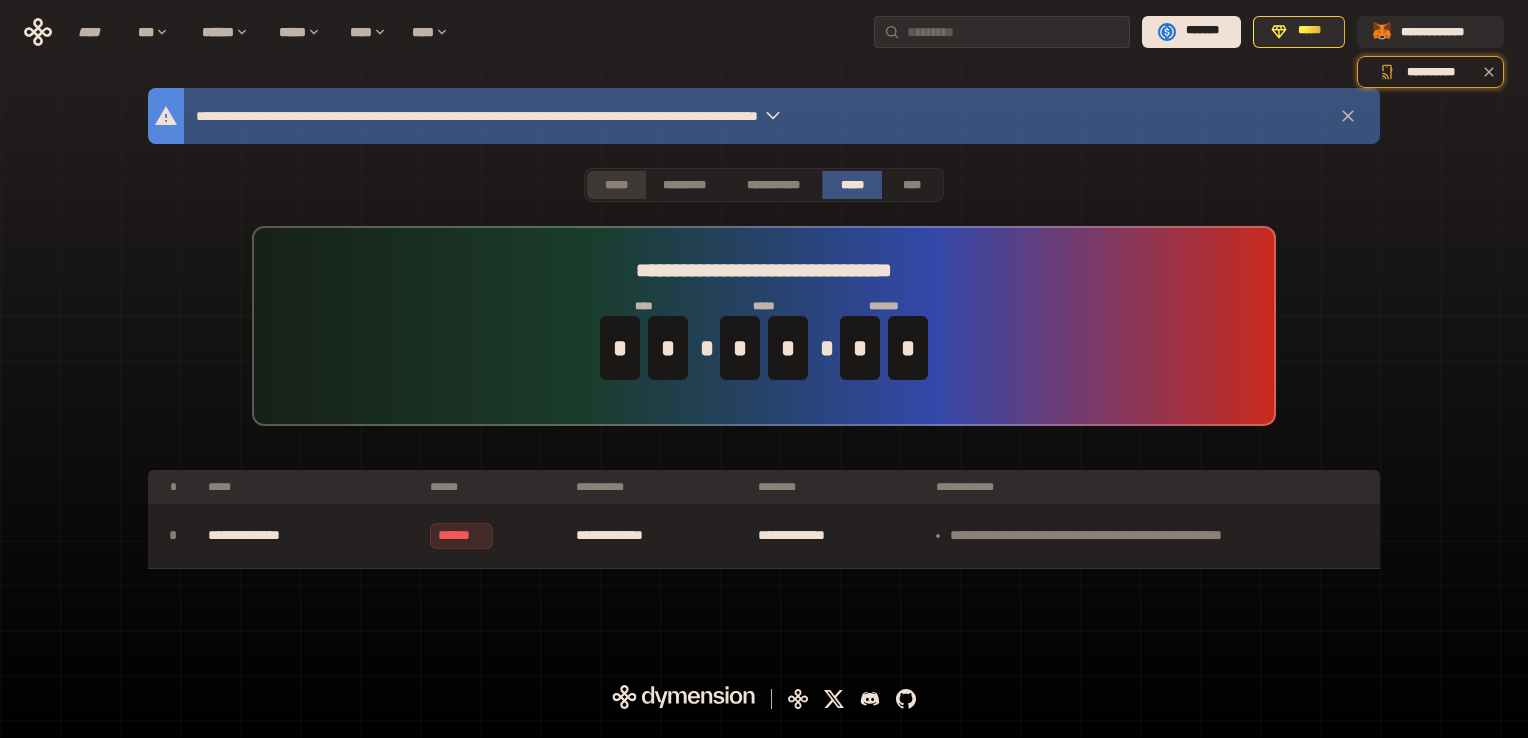 click on "*****" at bounding box center [616, 185] 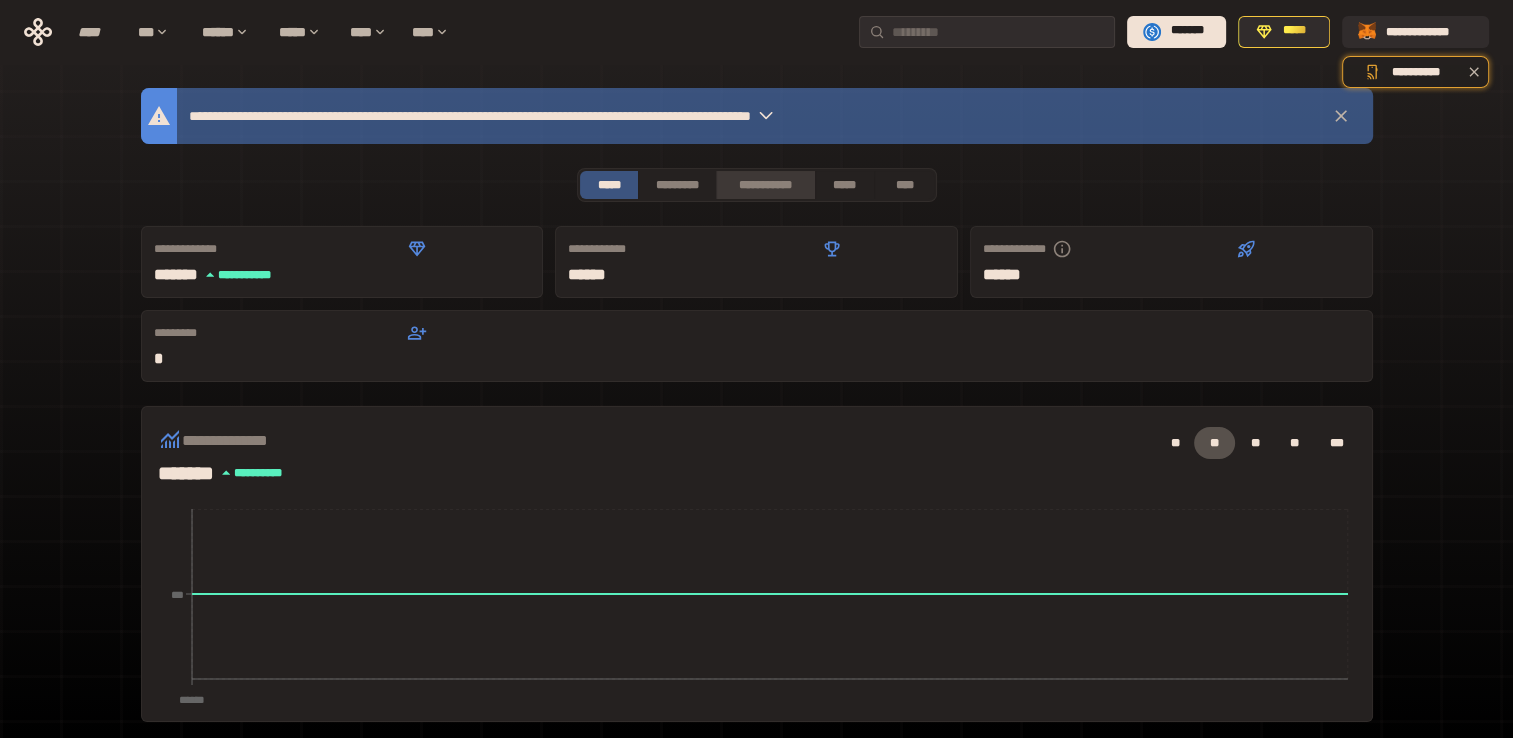 click on "**********" at bounding box center (765, 185) 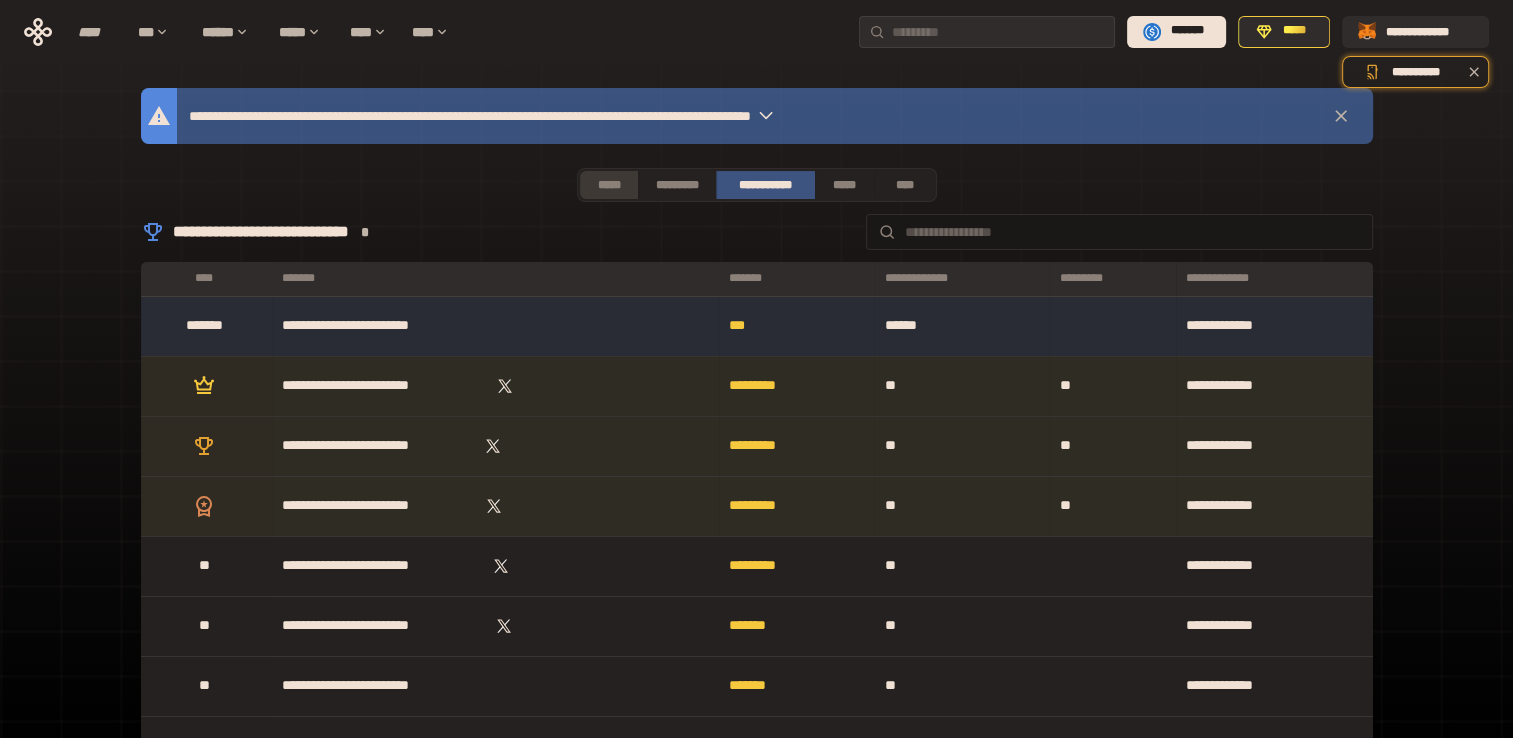 click on "*****" at bounding box center (609, 185) 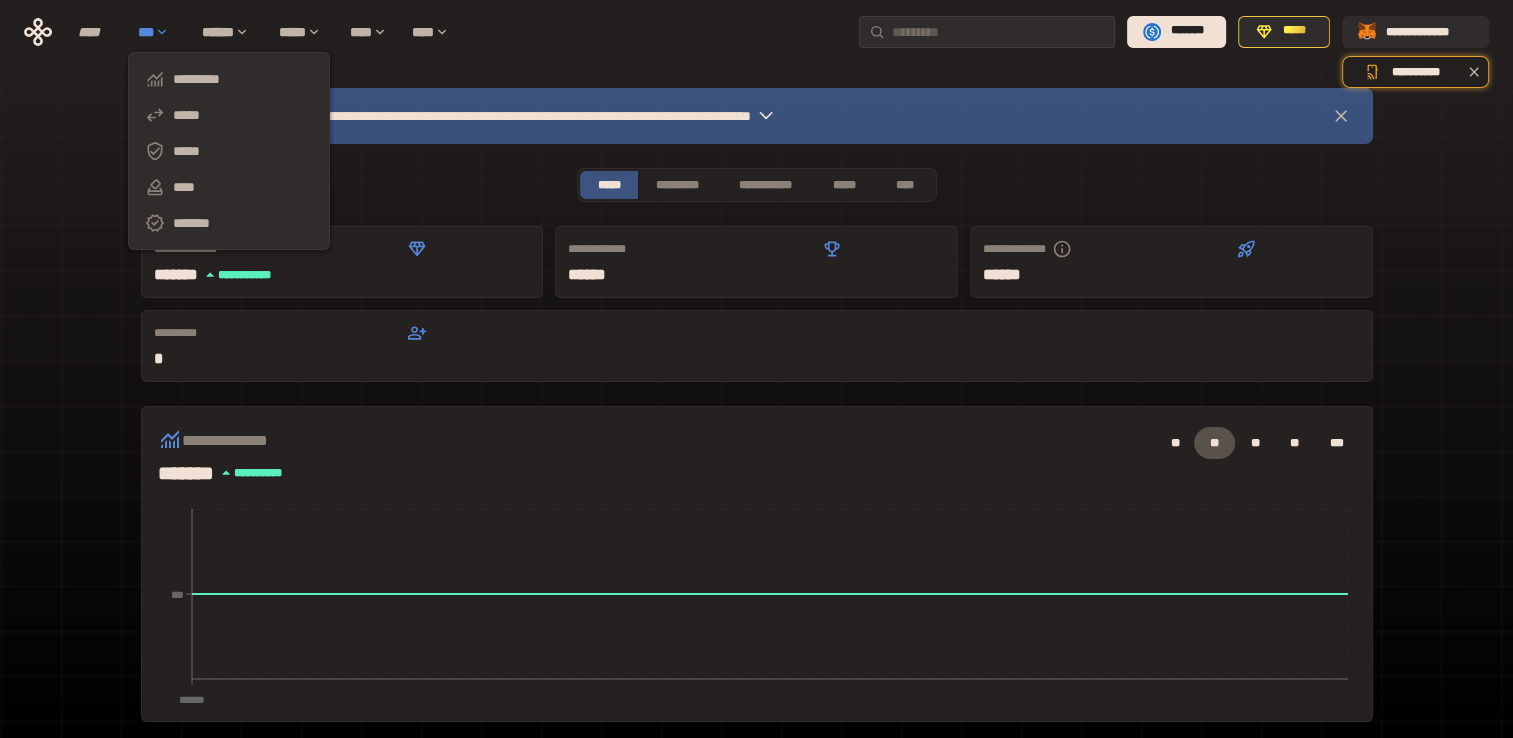 click on "***" at bounding box center (160, 32) 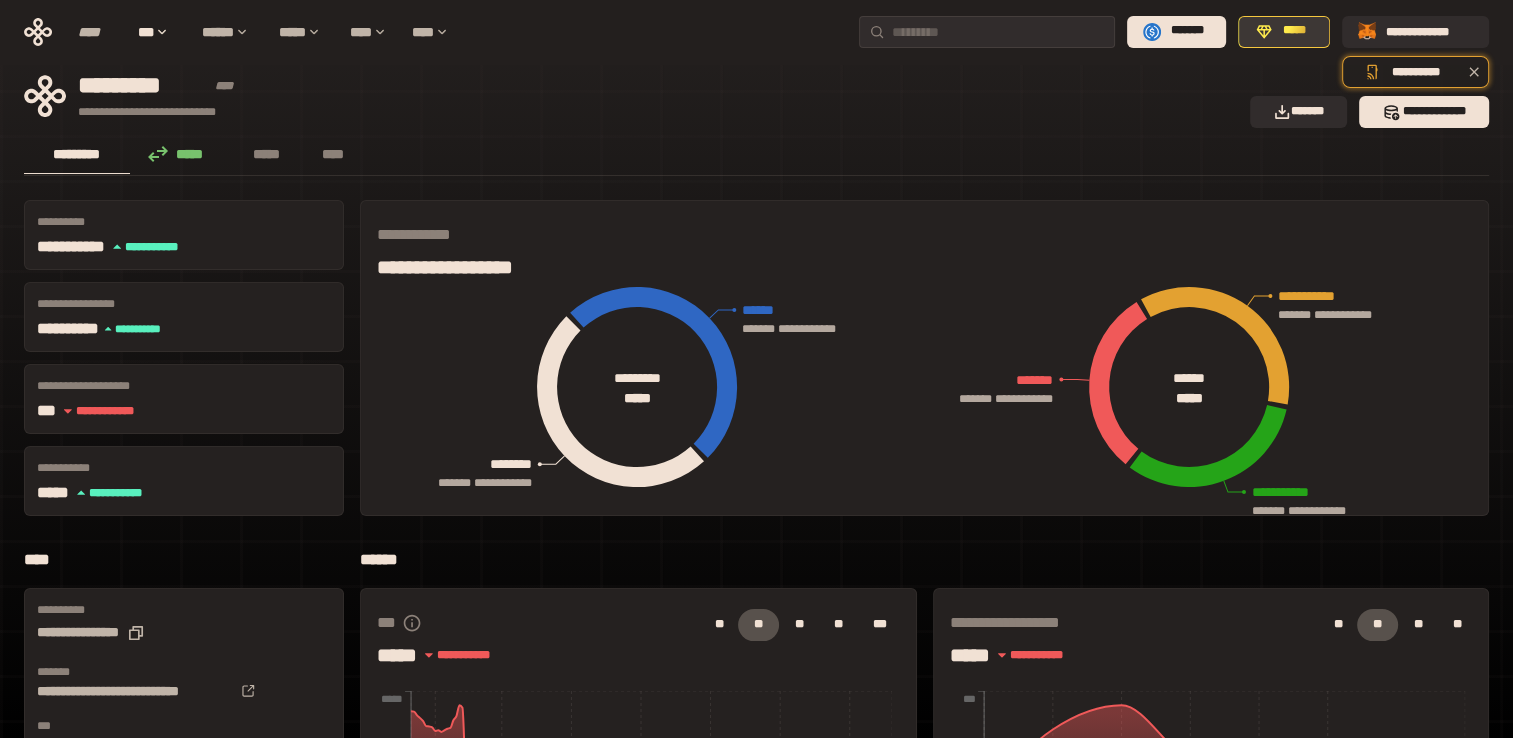 click on "*****" at bounding box center (1295, 31) 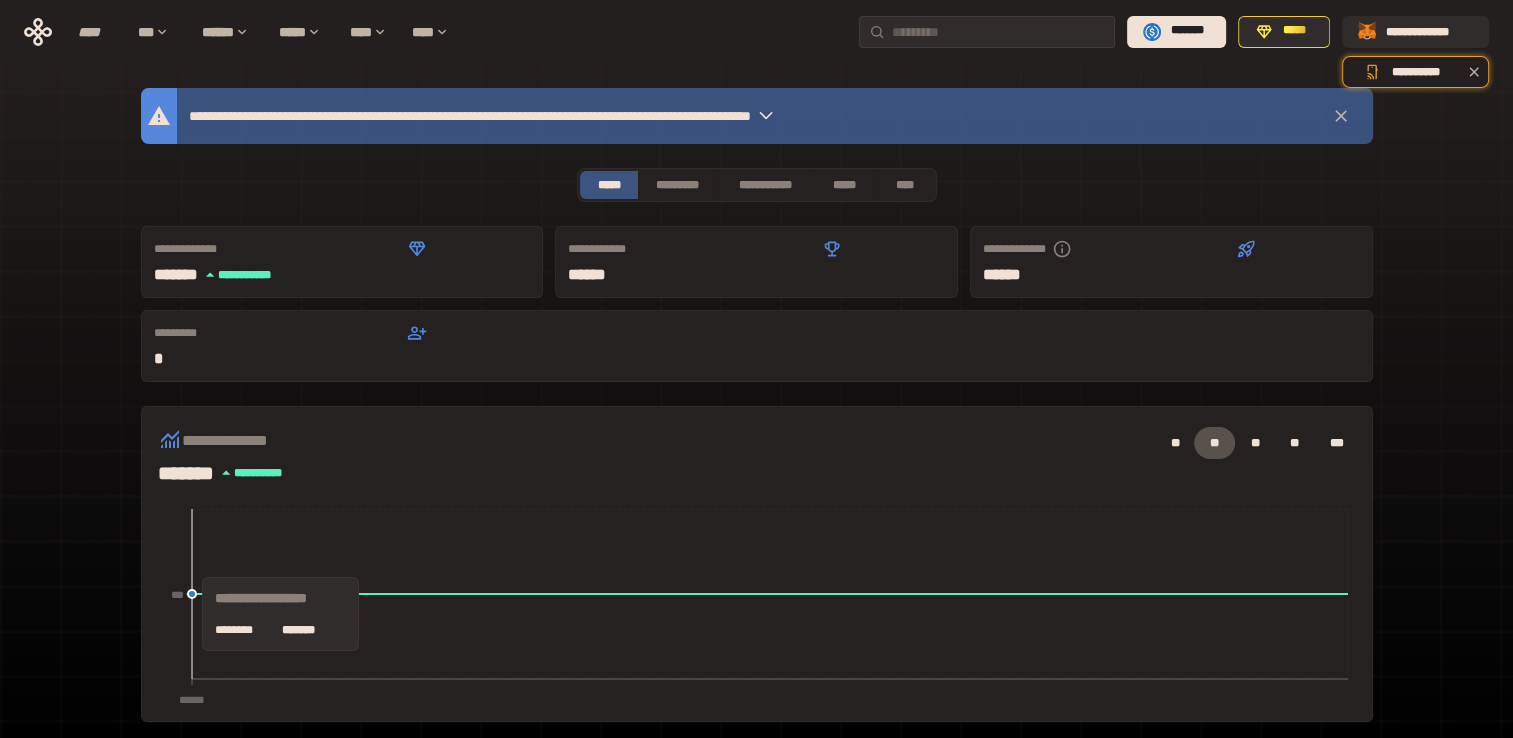 click on "****** ***" 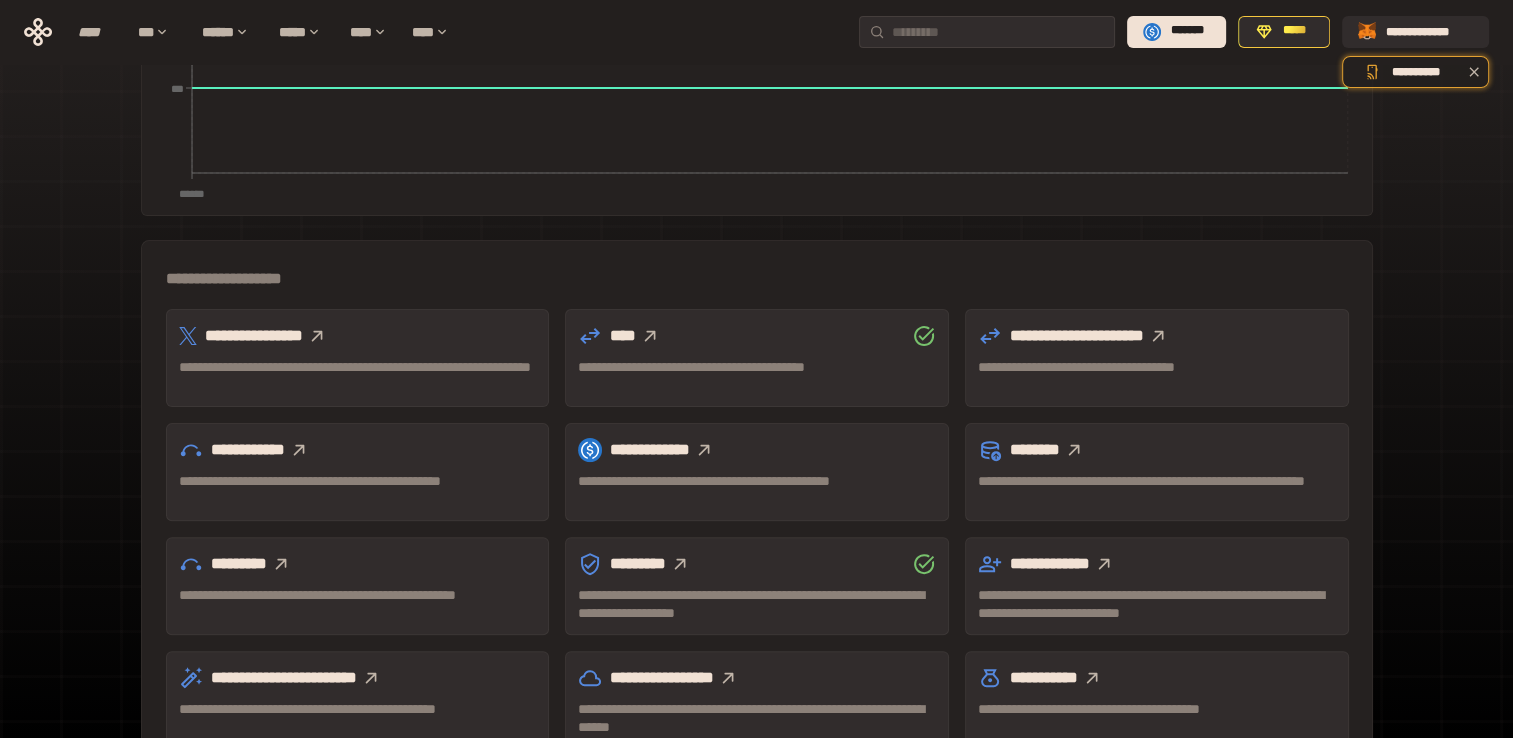 scroll, scrollTop: 466, scrollLeft: 0, axis: vertical 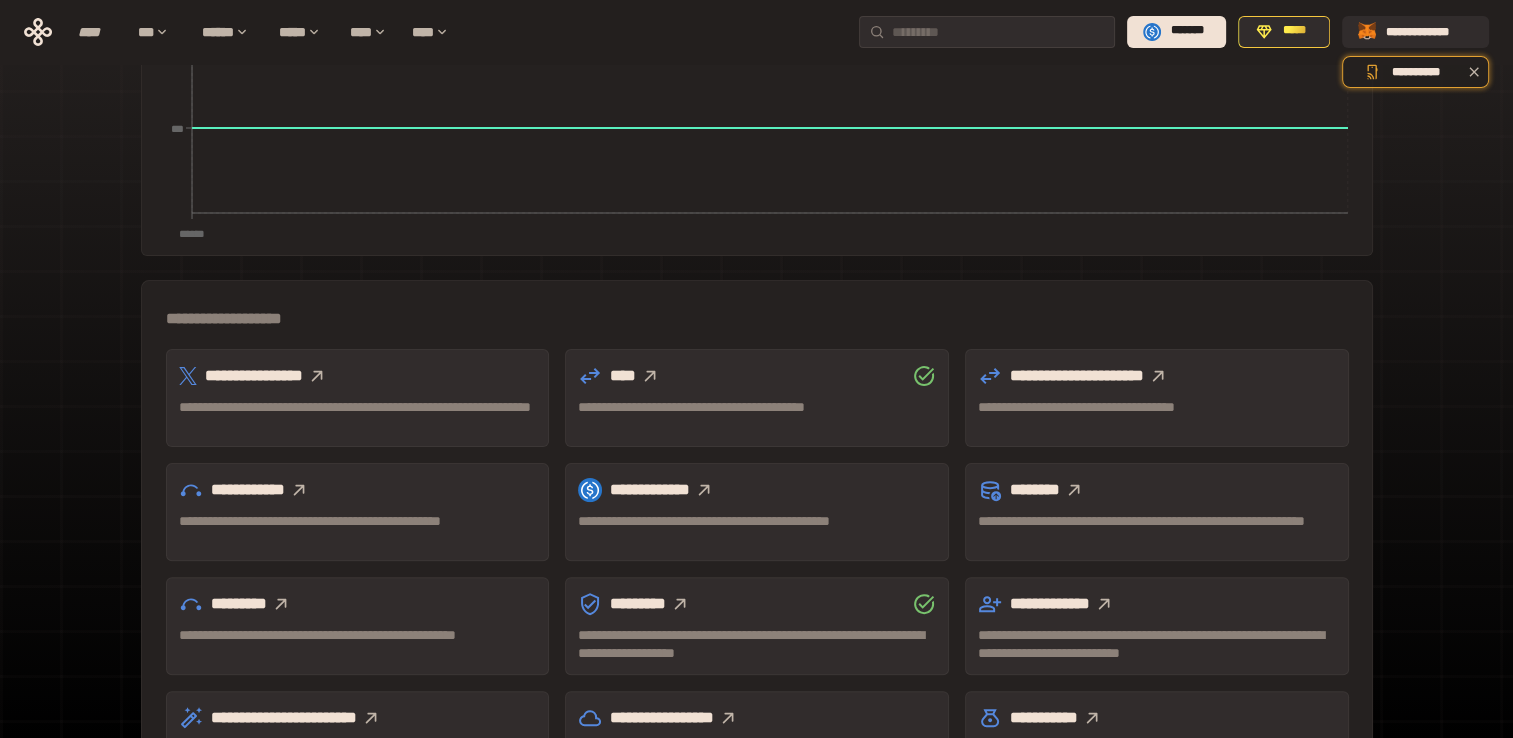 click at bounding box center (317, 376) 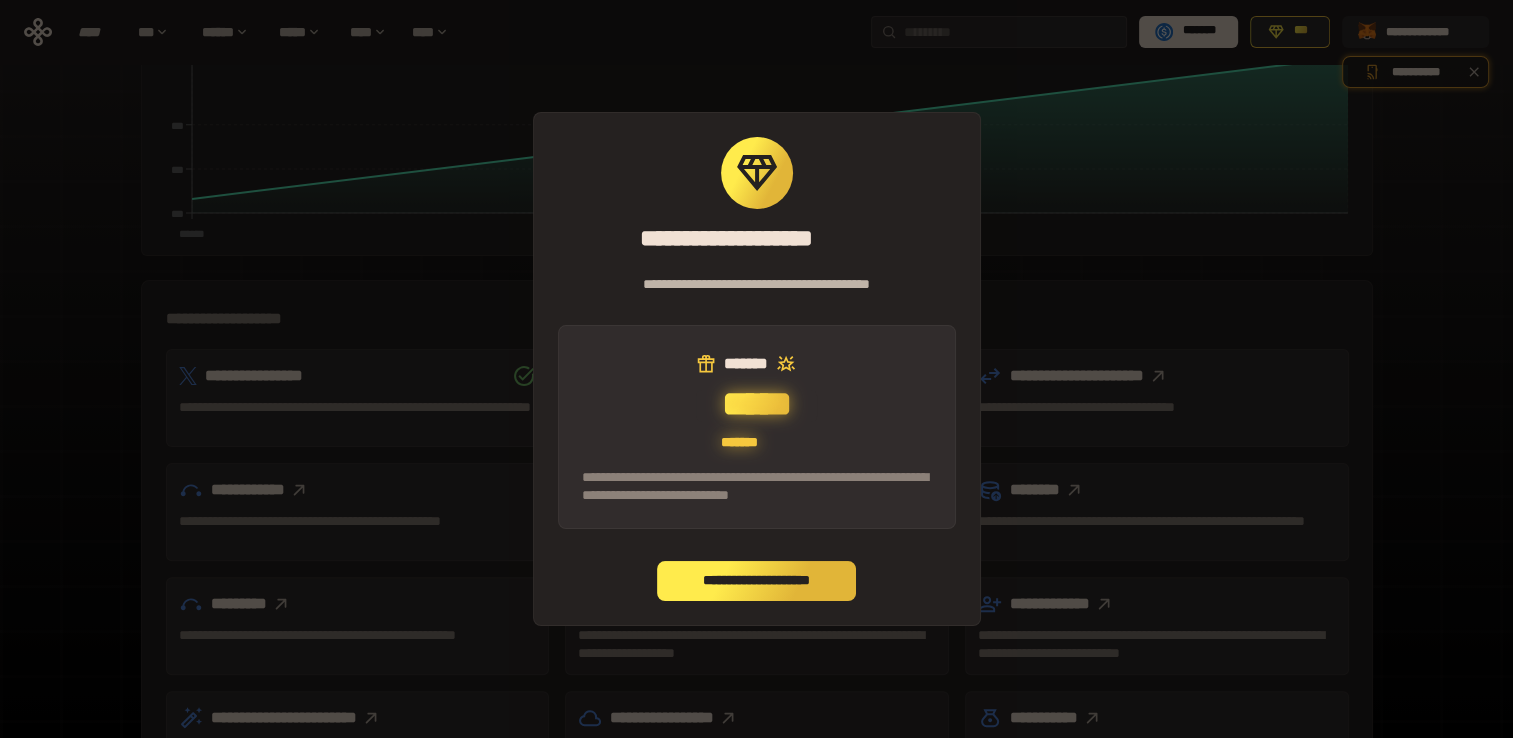 click on "**********" at bounding box center (757, 581) 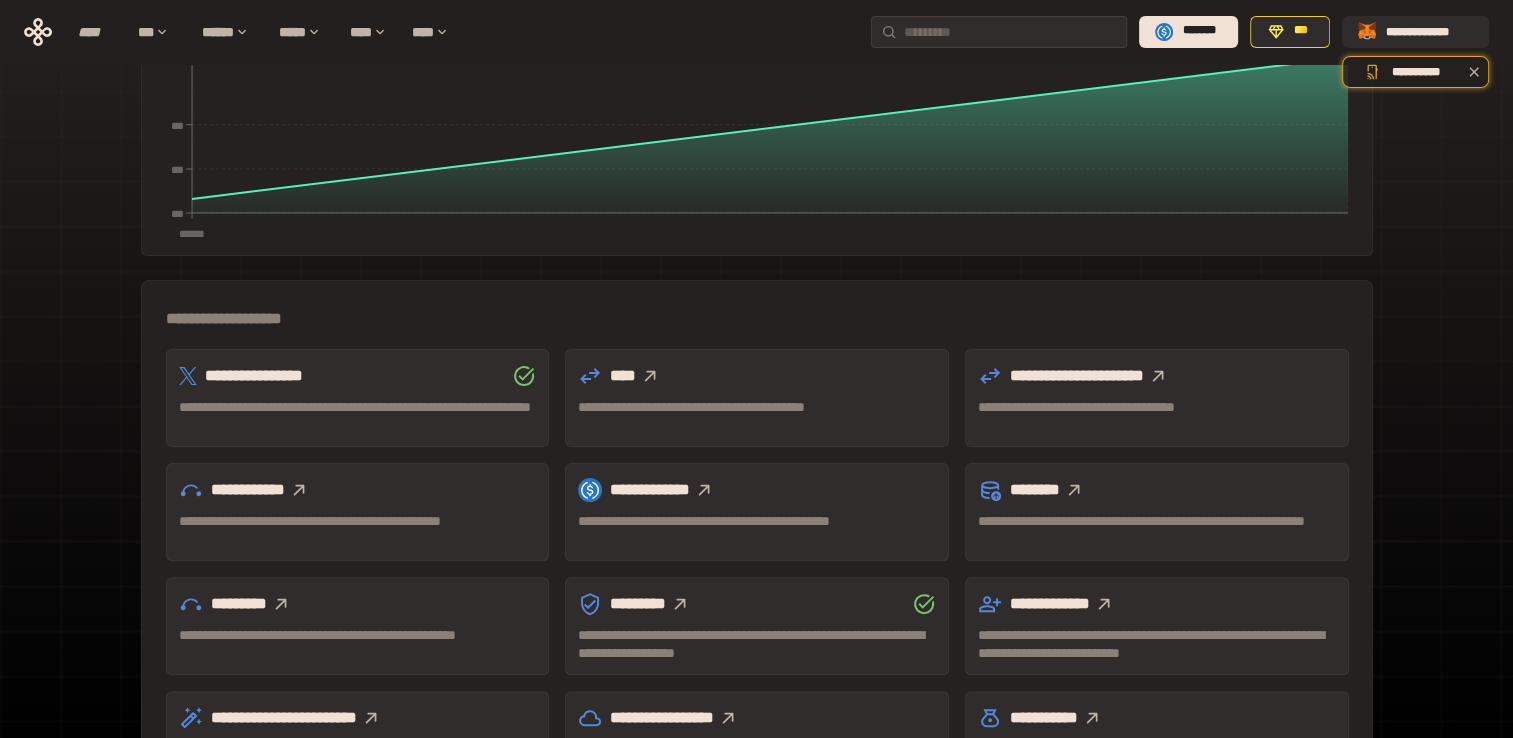 scroll, scrollTop: 506, scrollLeft: 0, axis: vertical 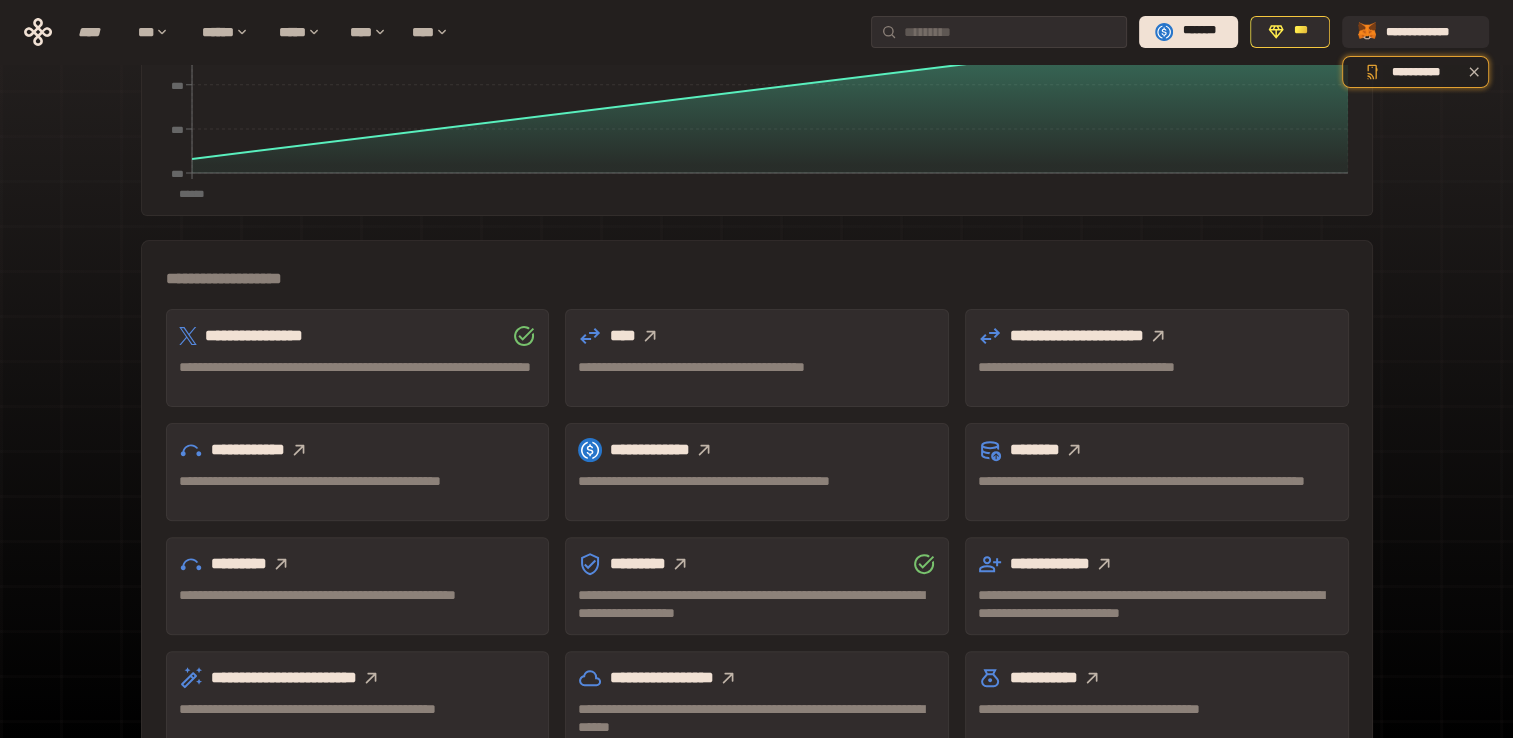 click on "**********" at bounding box center [757, 367] 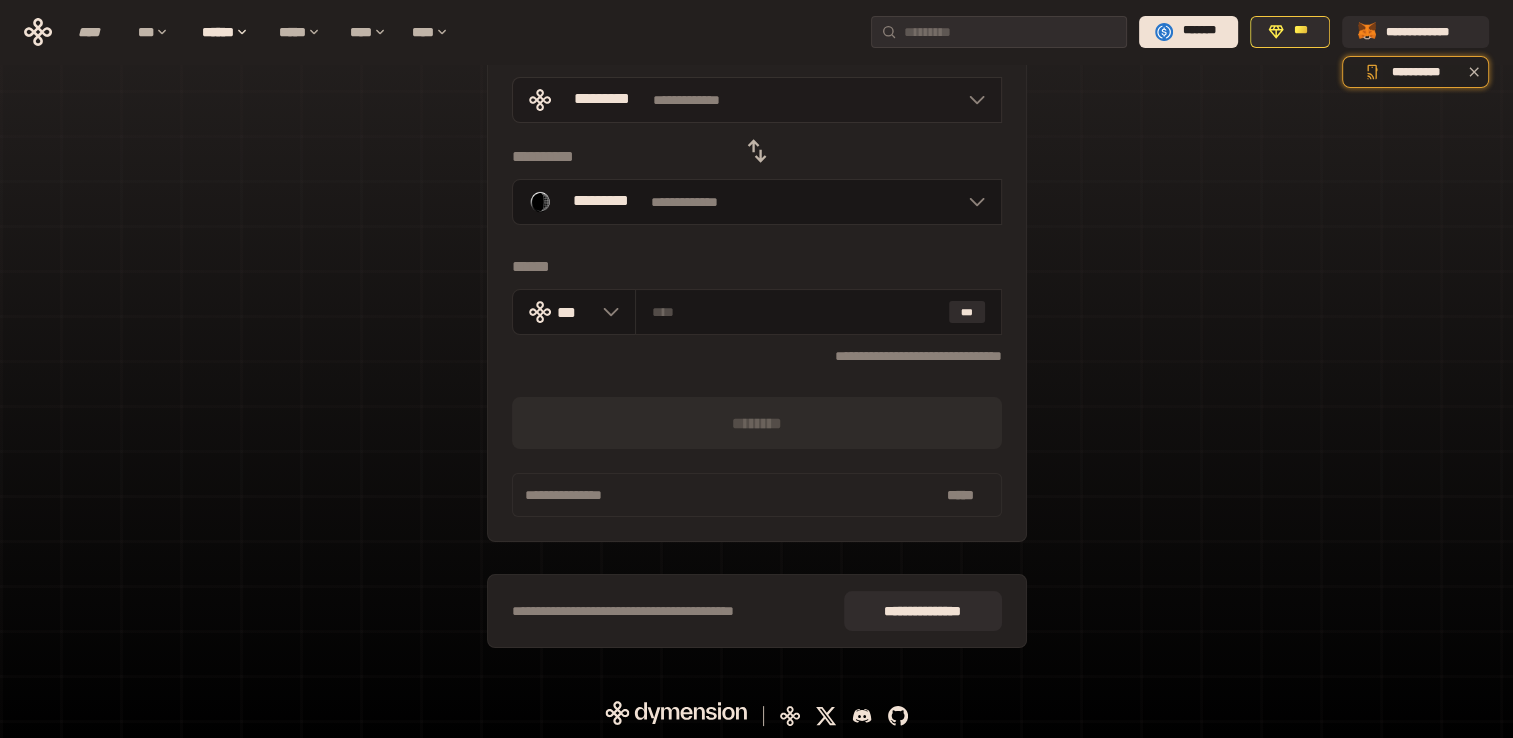 click 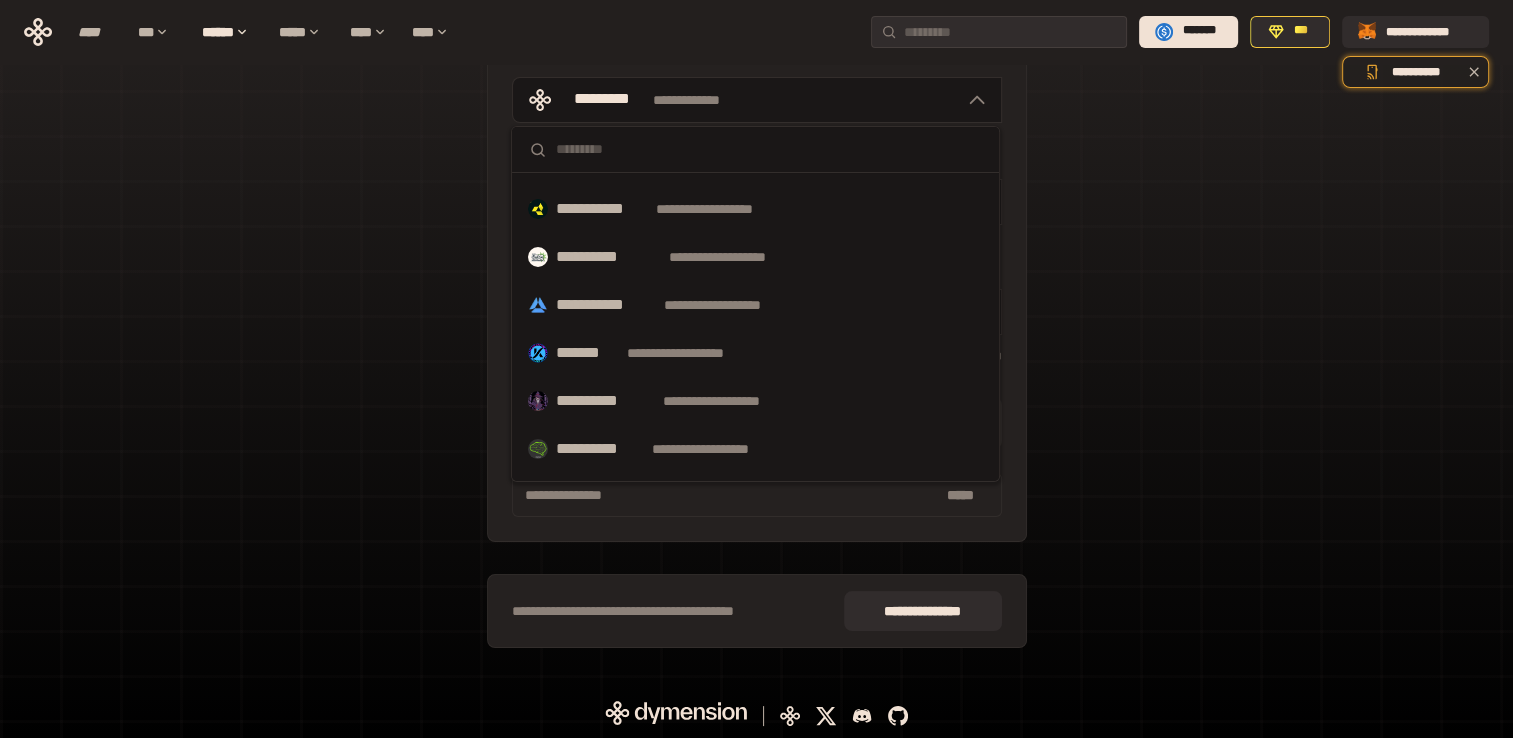 scroll, scrollTop: 137, scrollLeft: 0, axis: vertical 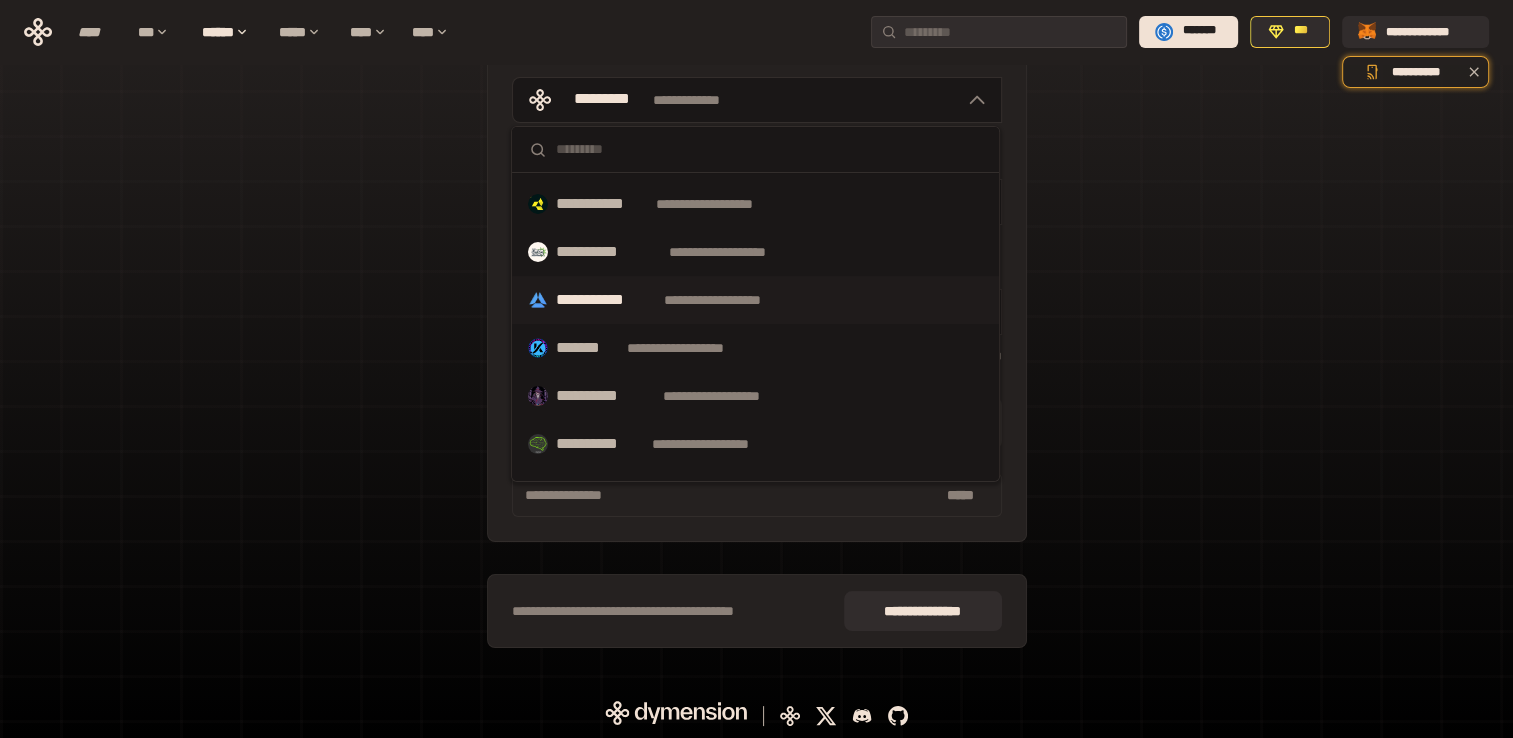 click on "**********" at bounding box center [731, 300] 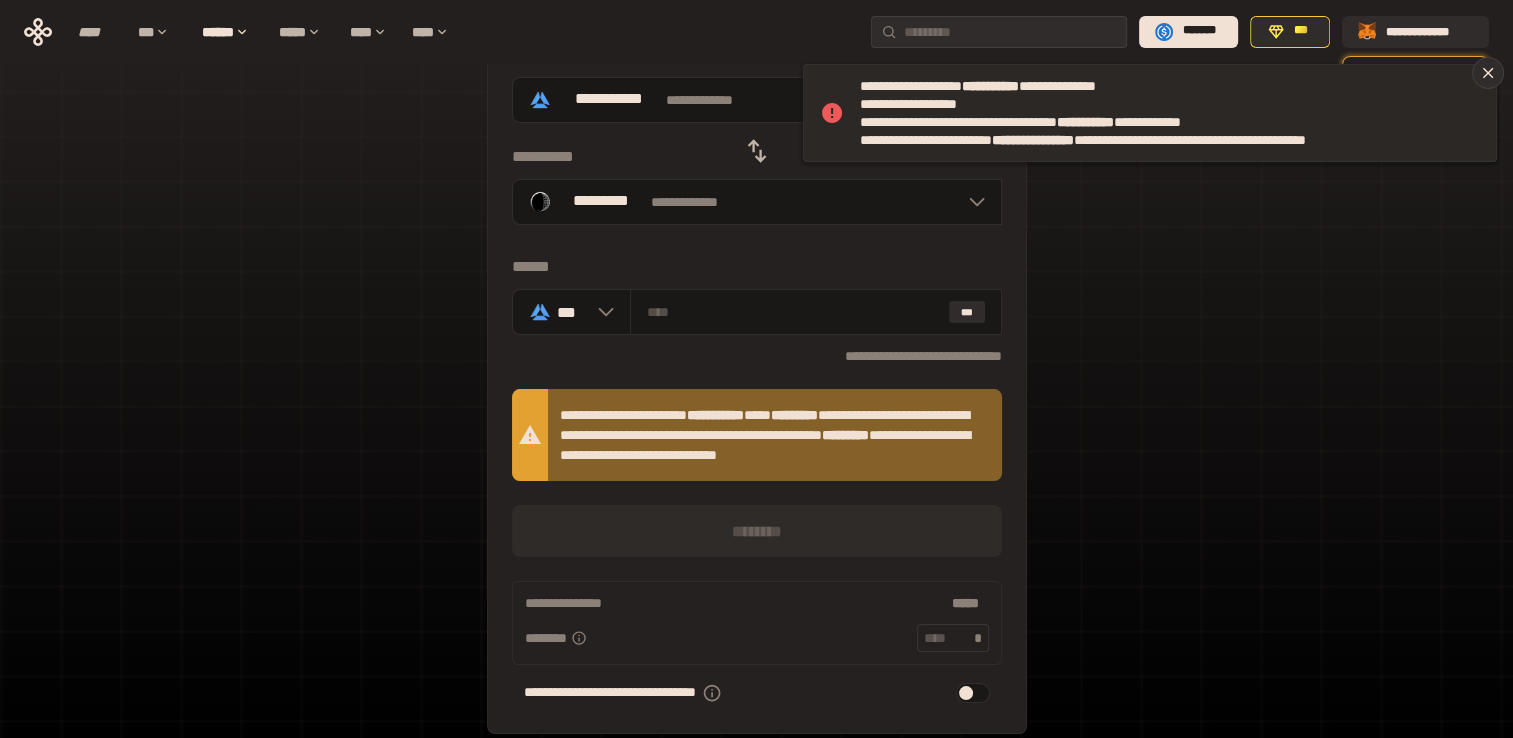 click on "[FIRST] [LAST] [STREET] [CITY], [STATE] [ZIP]" at bounding box center (1162, 113) 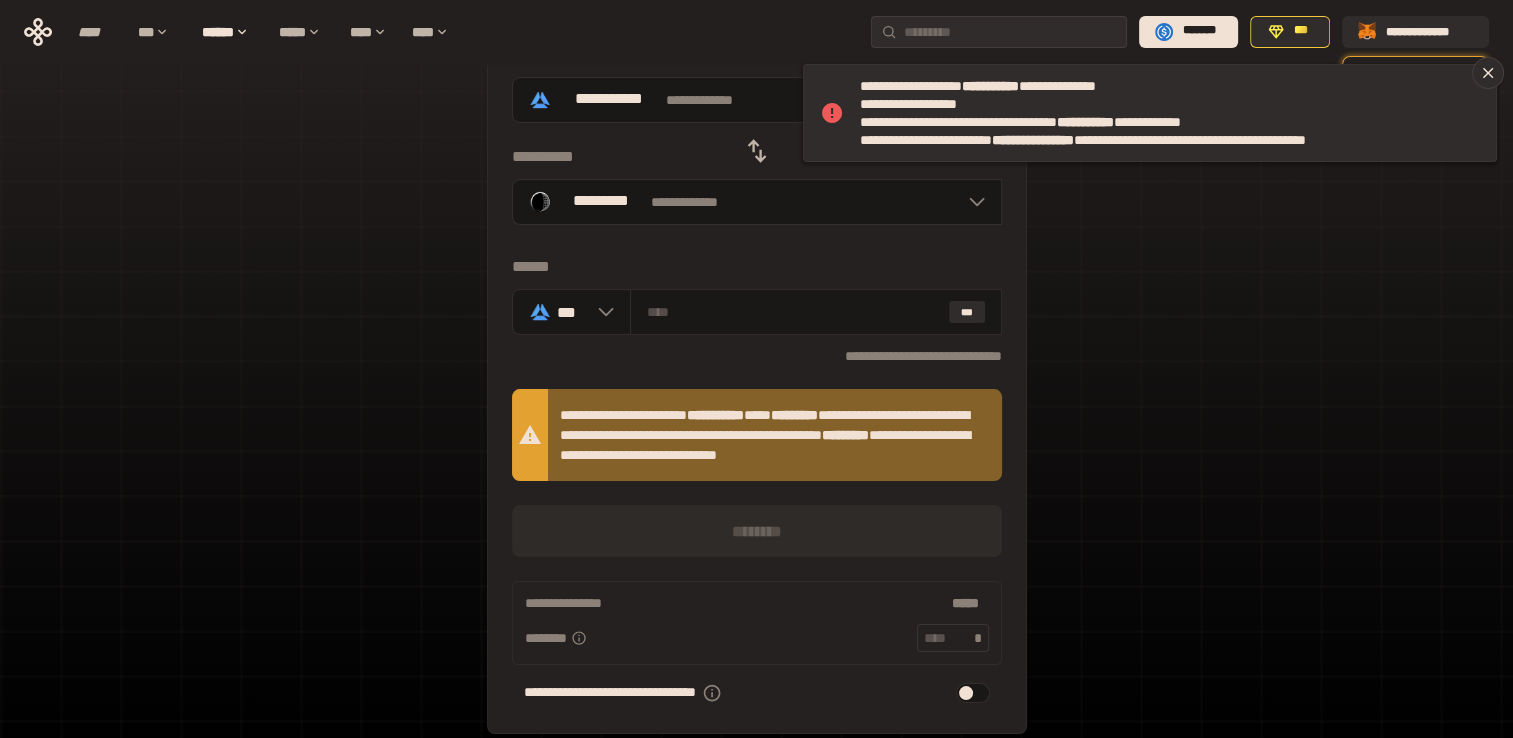 click on "[FIRST] [LAST] [STREET] [CITY], [STATE] [ZIP]" at bounding box center [756, 407] 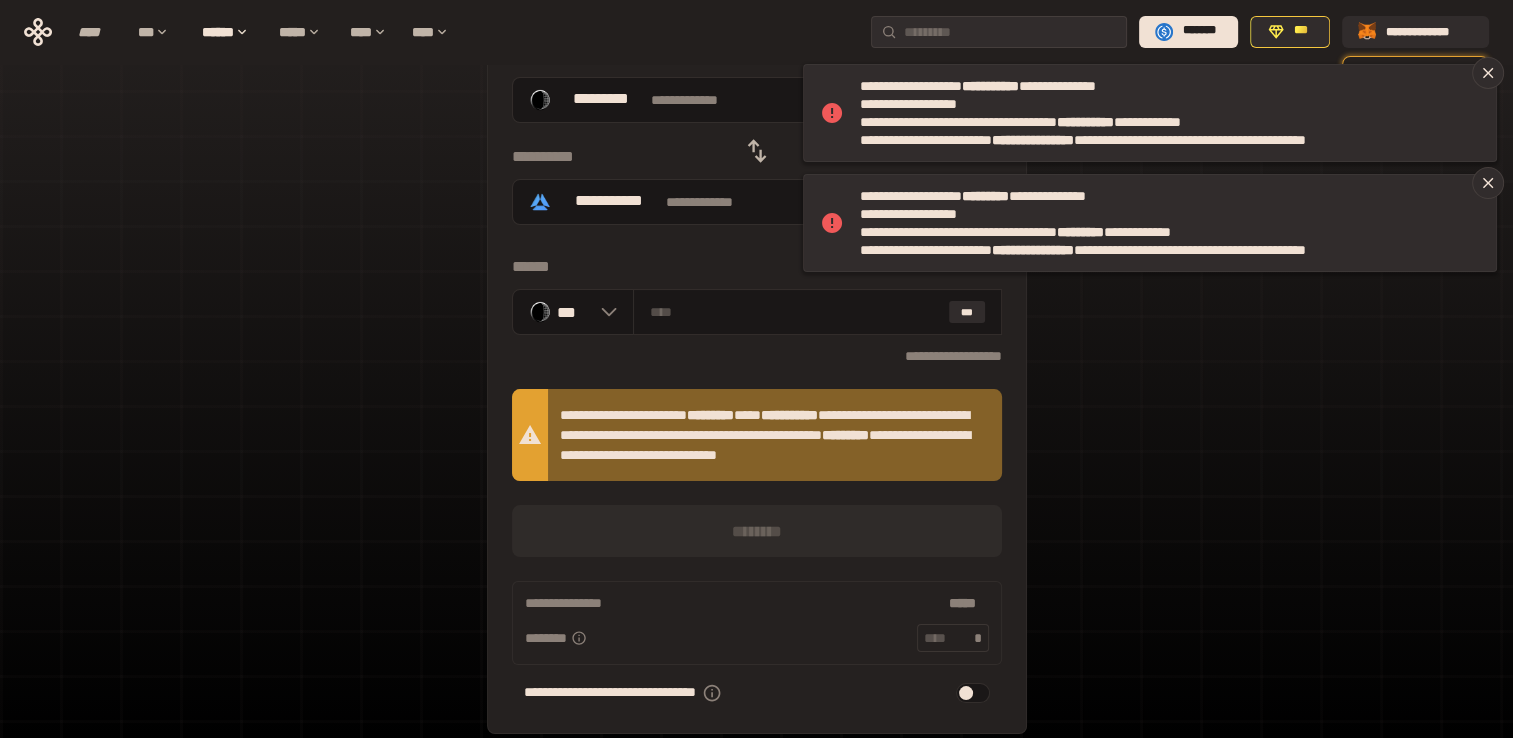 click 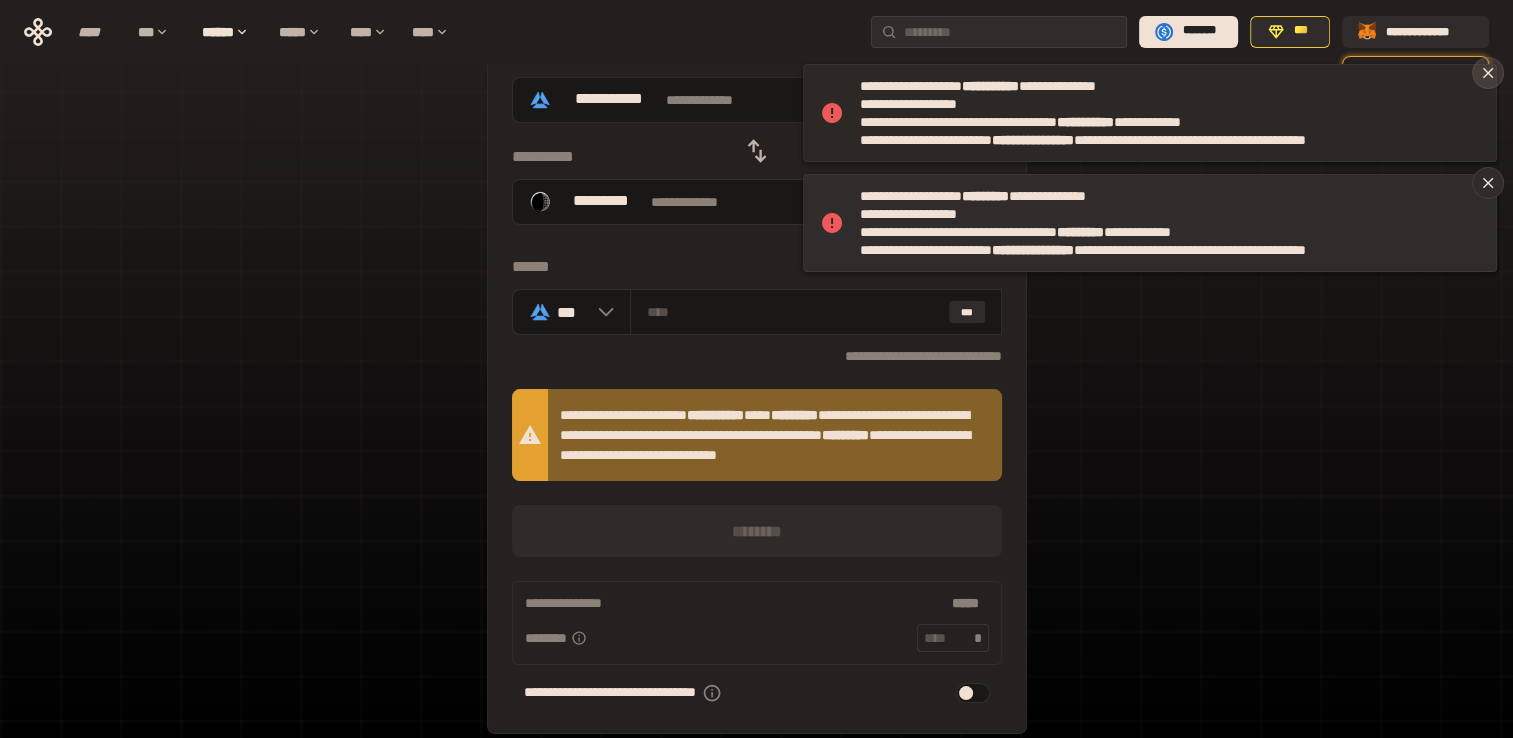 click 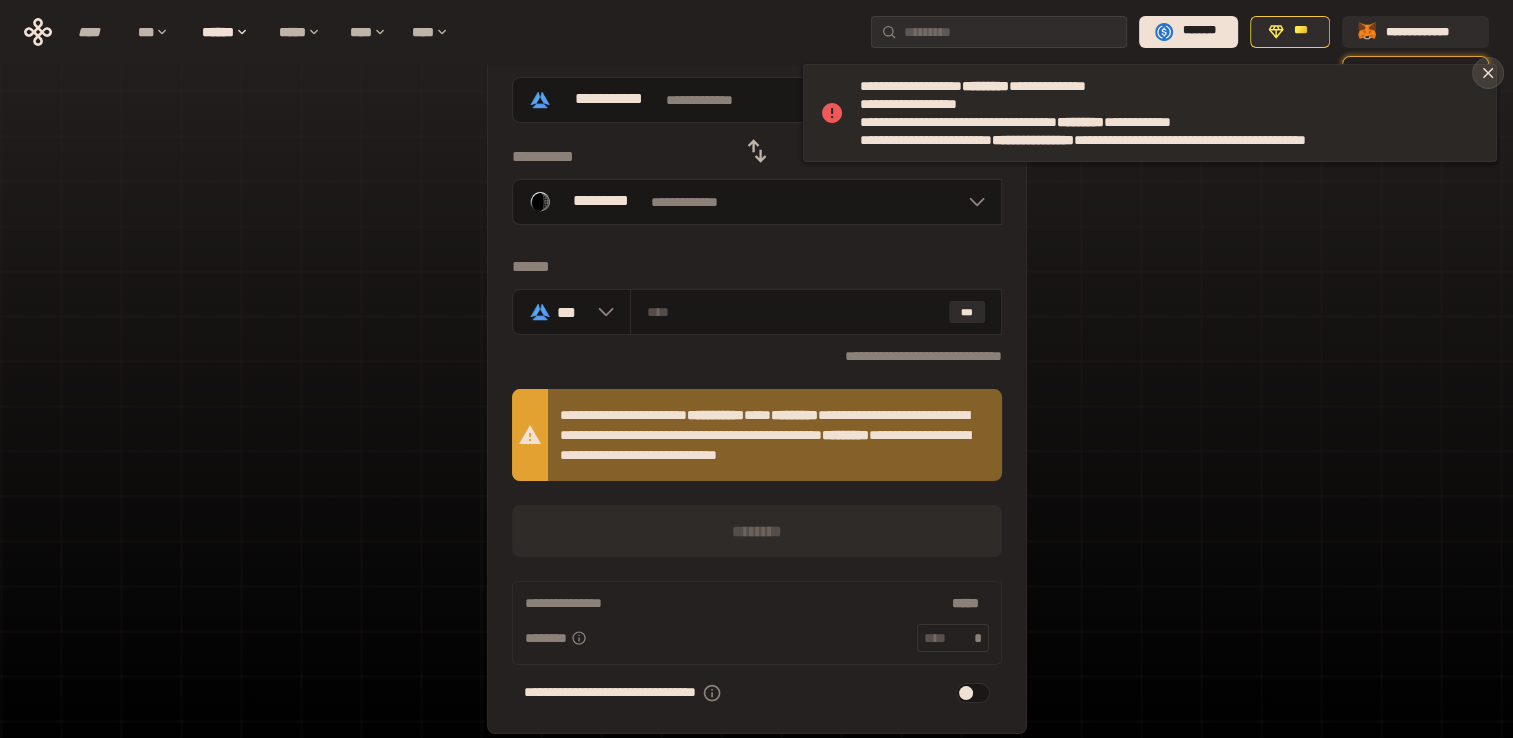 click 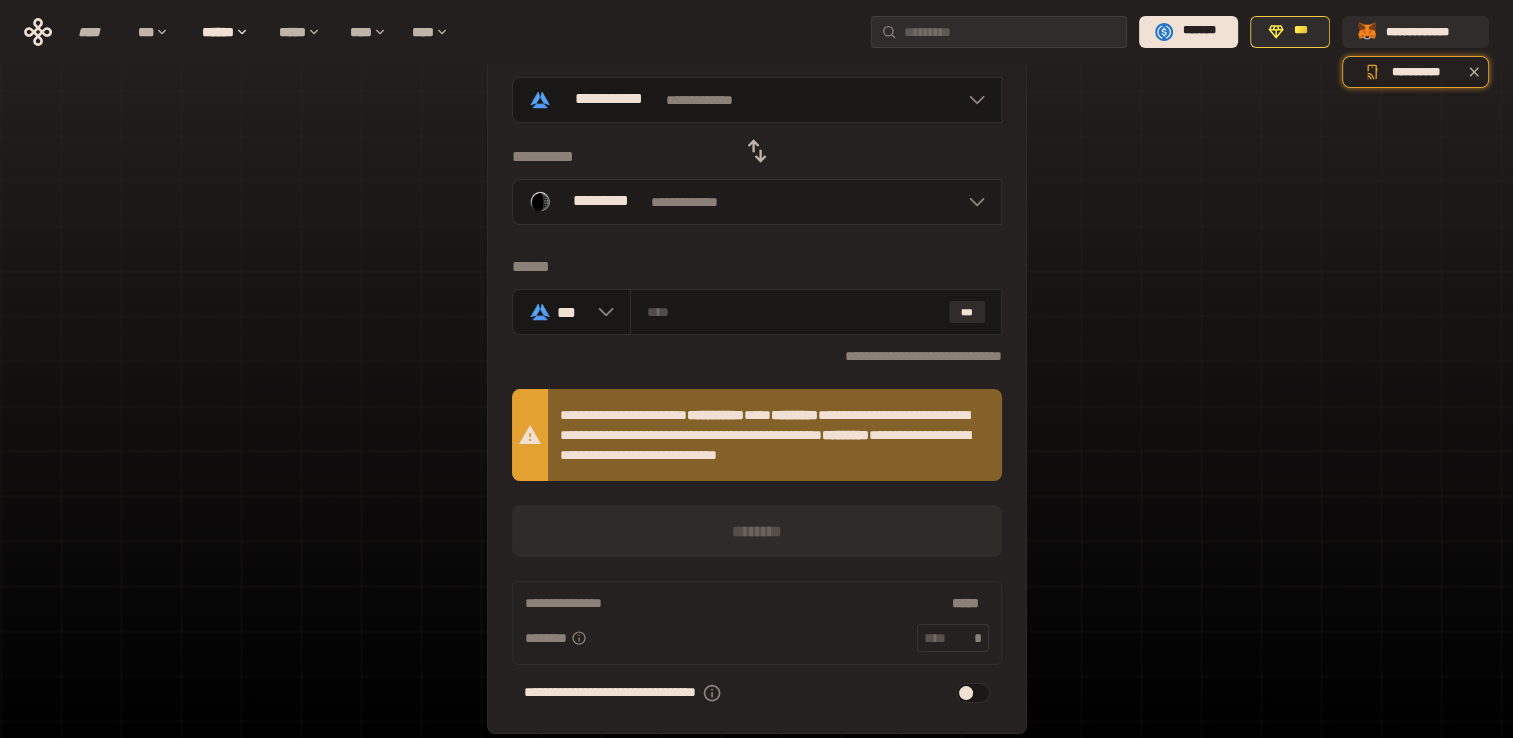 click 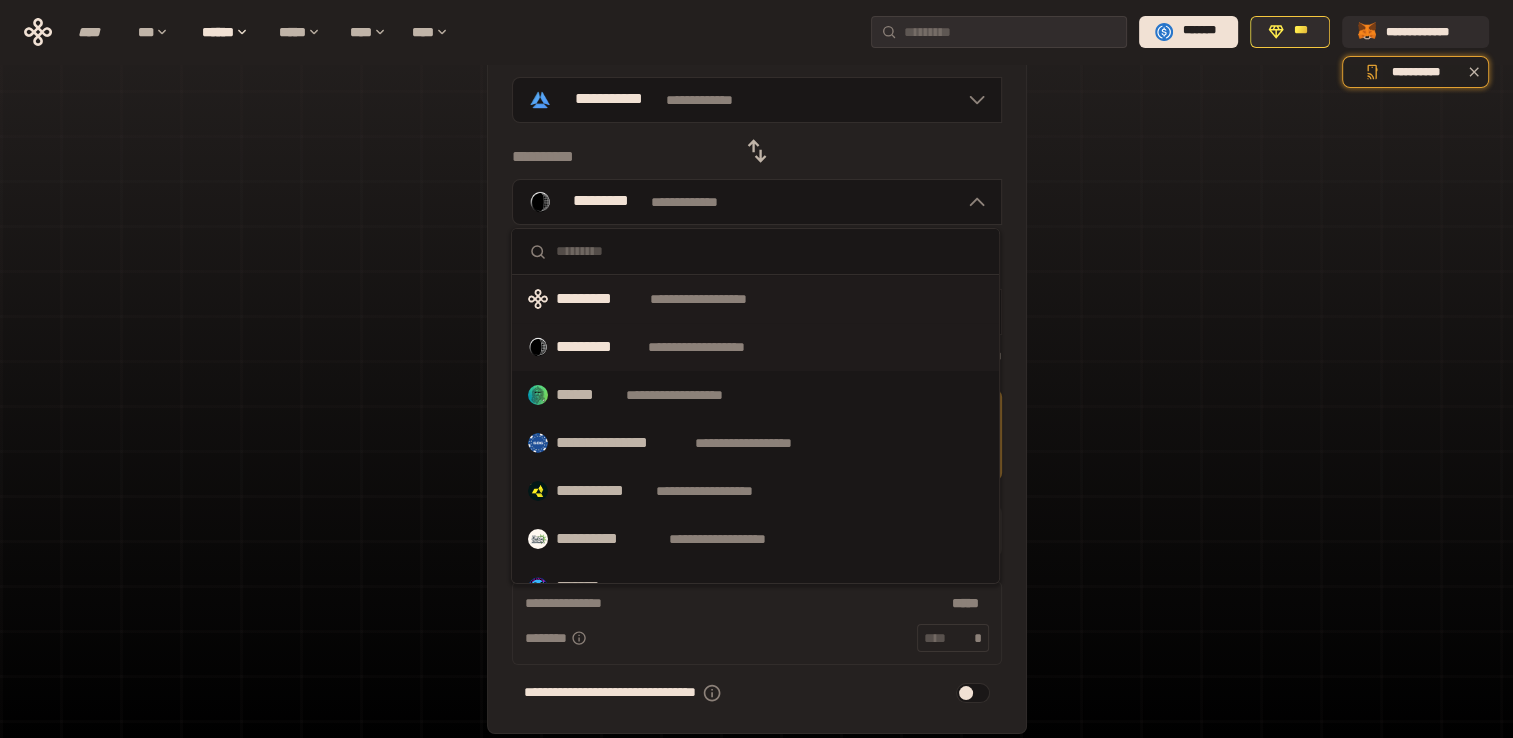 click on "*********" at bounding box center [599, 299] 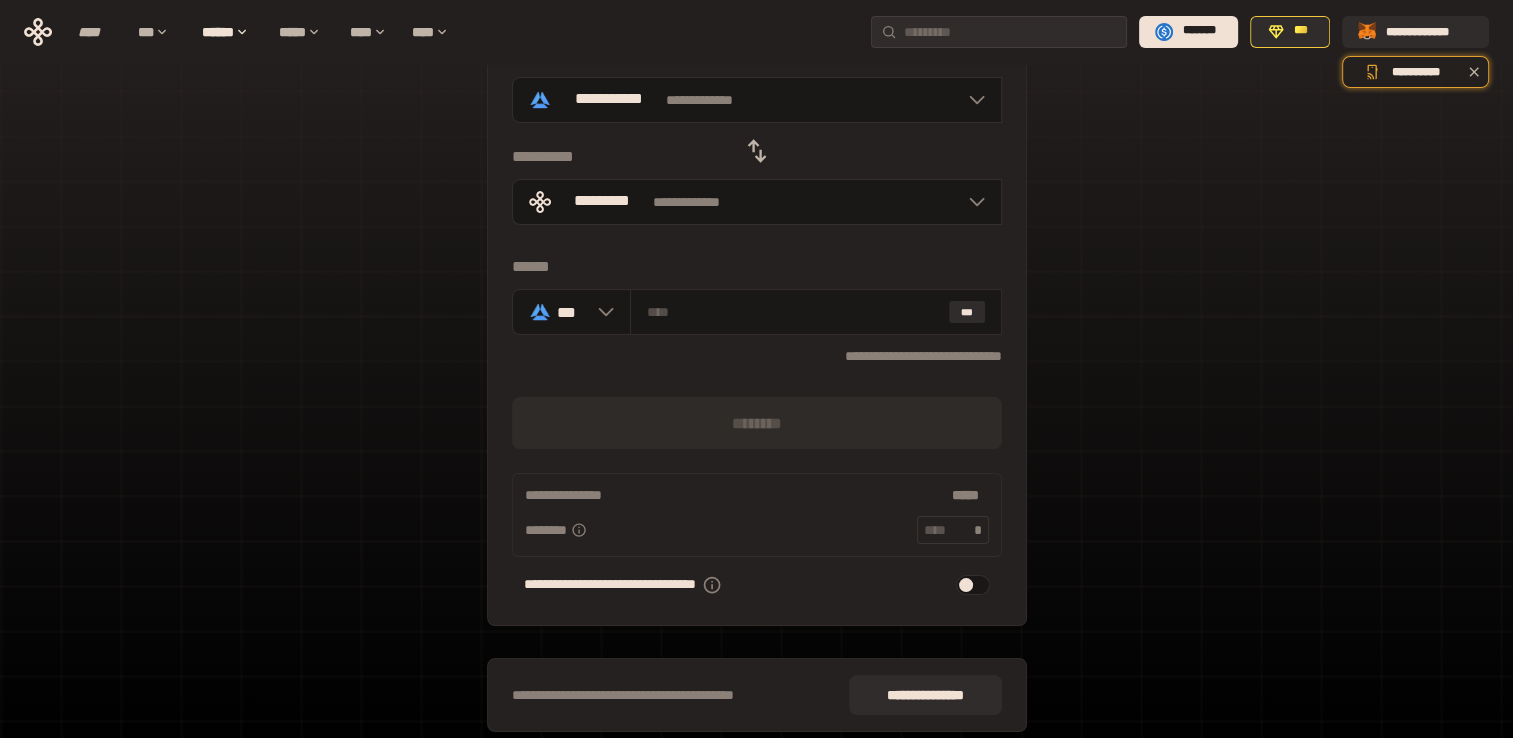 click 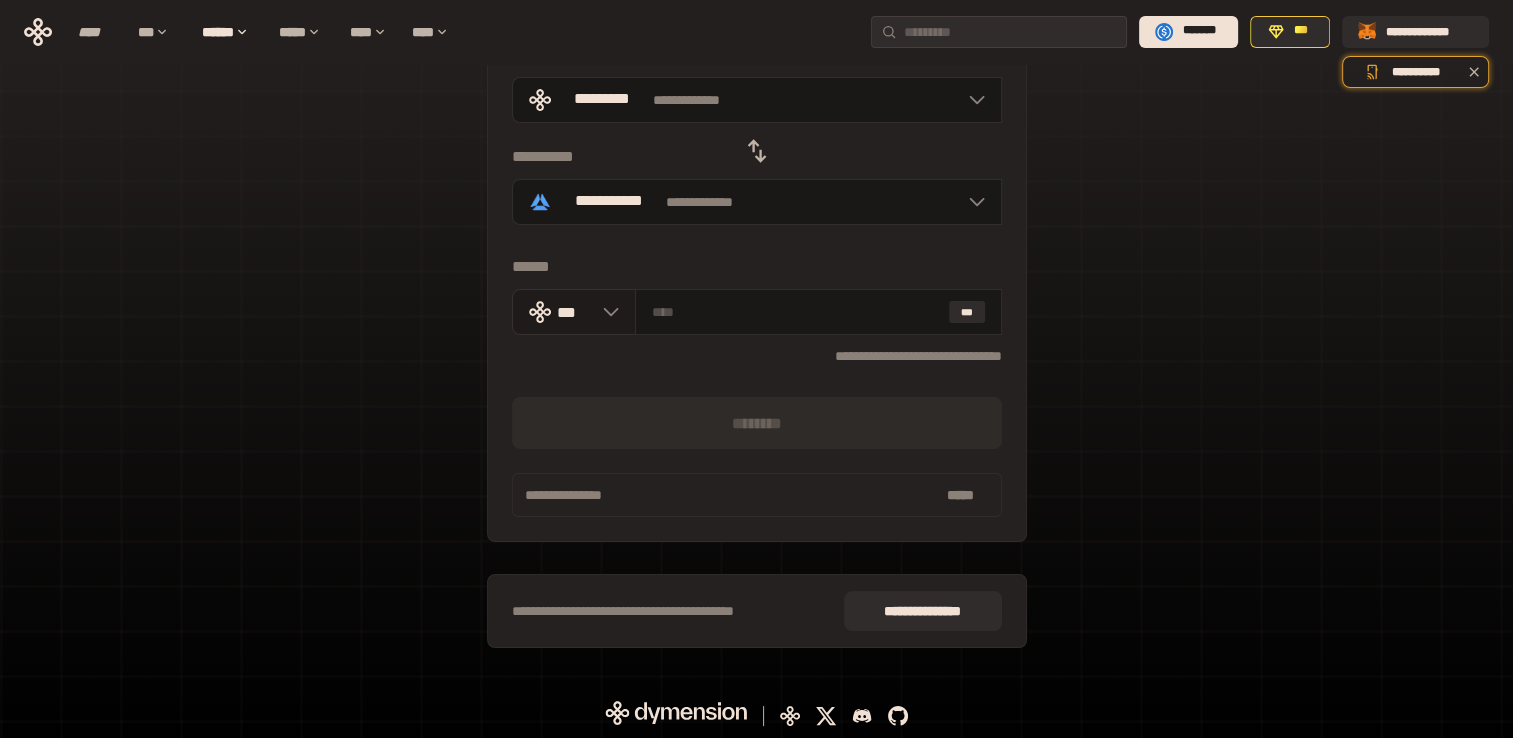 click at bounding box center [606, 312] 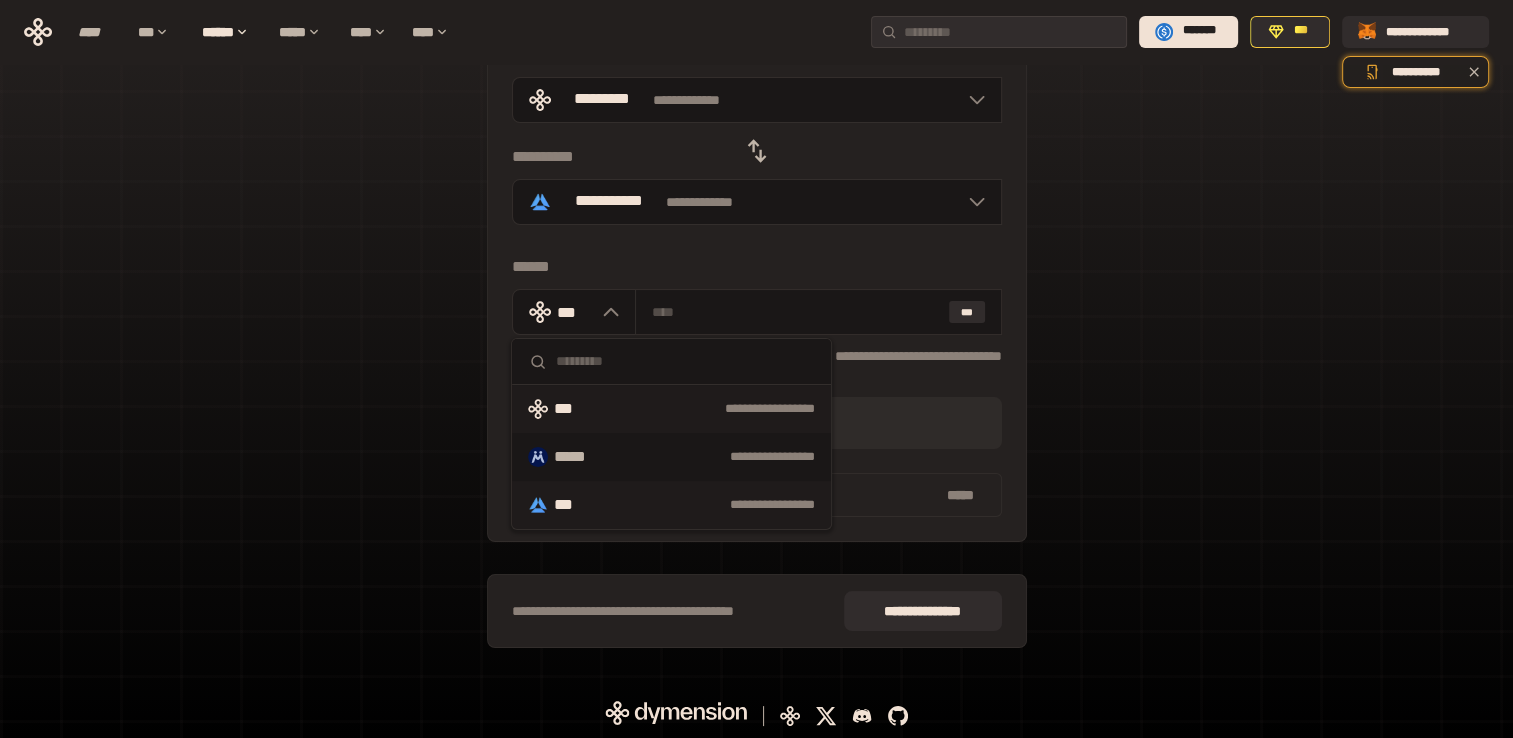 click on "***" at bounding box center [569, 505] 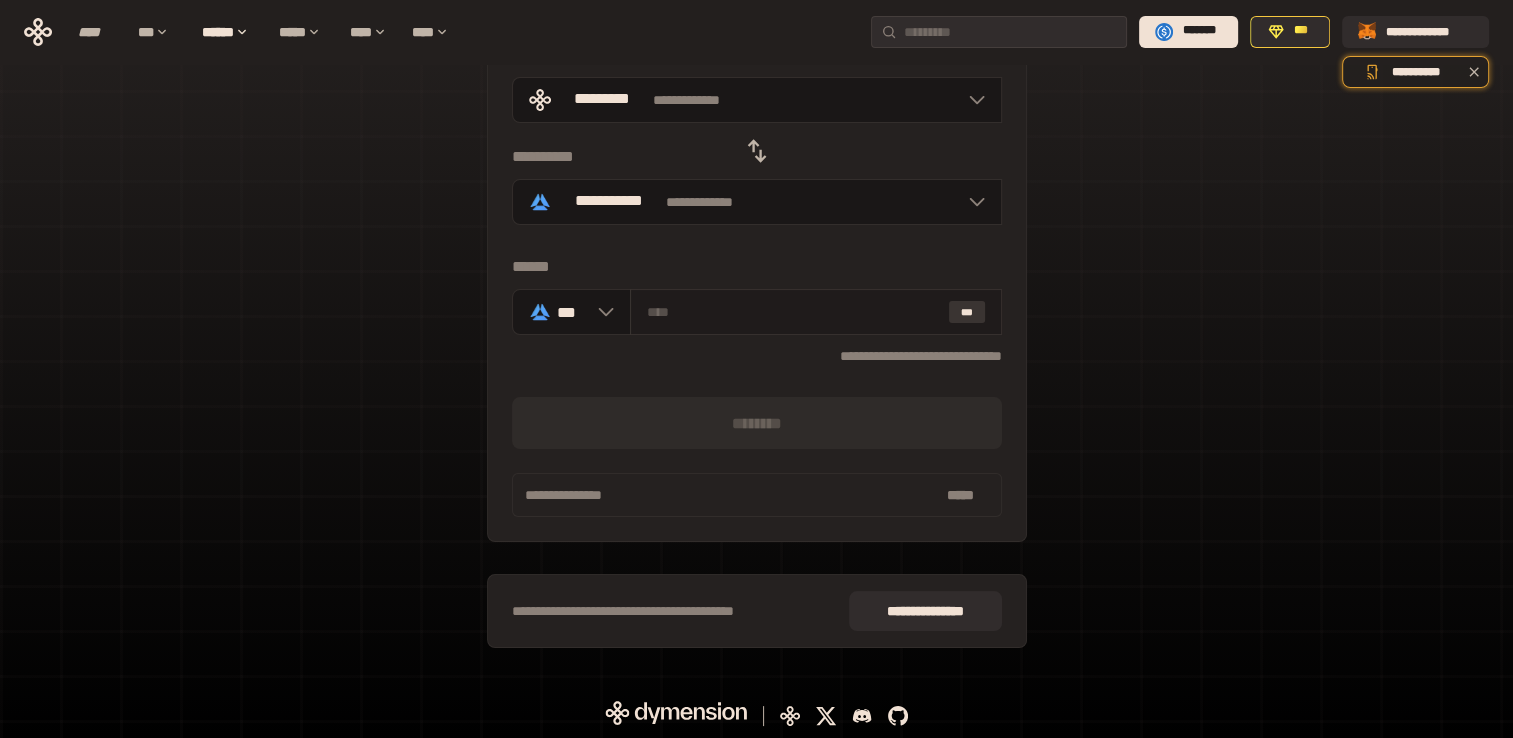 click on "***" at bounding box center (967, 312) 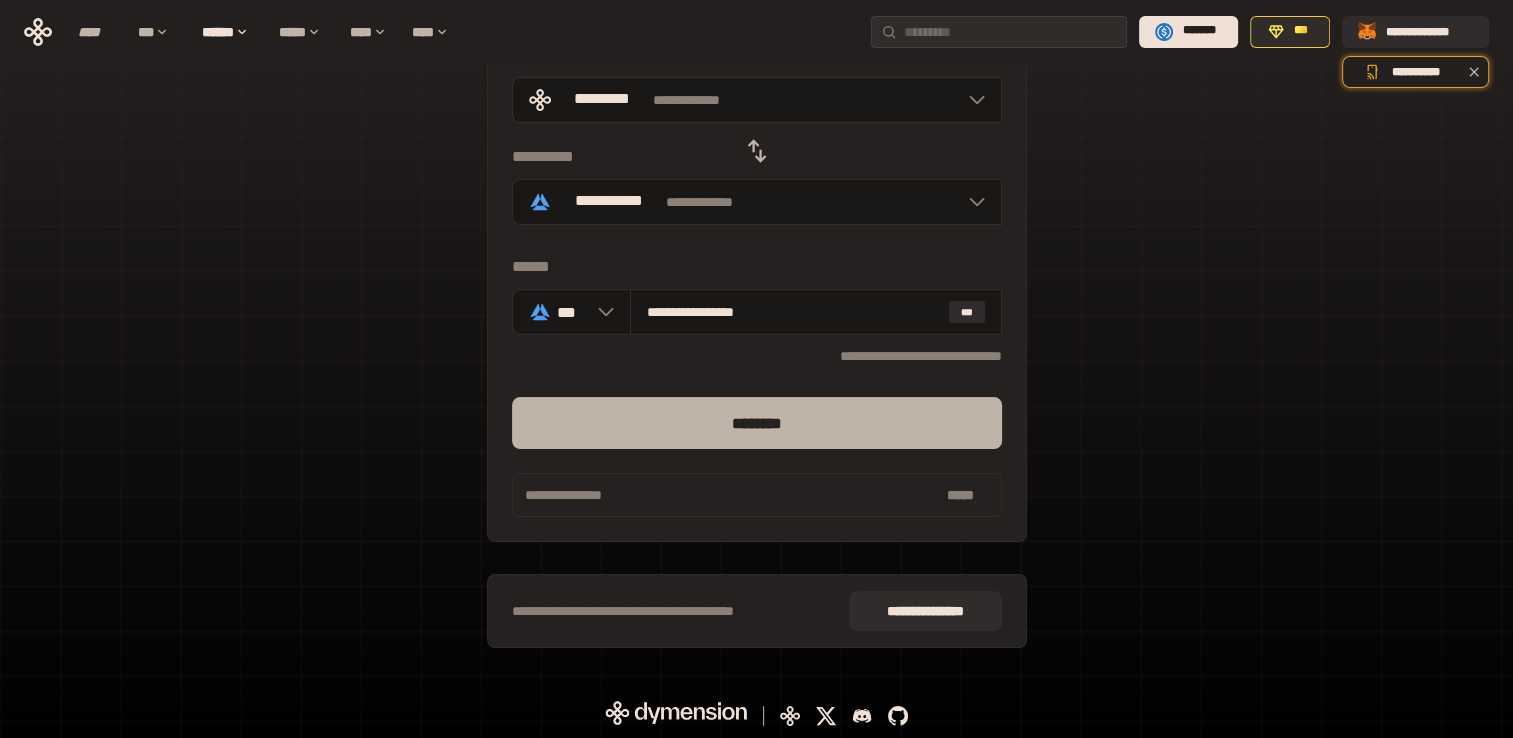 click on "********" at bounding box center [757, 423] 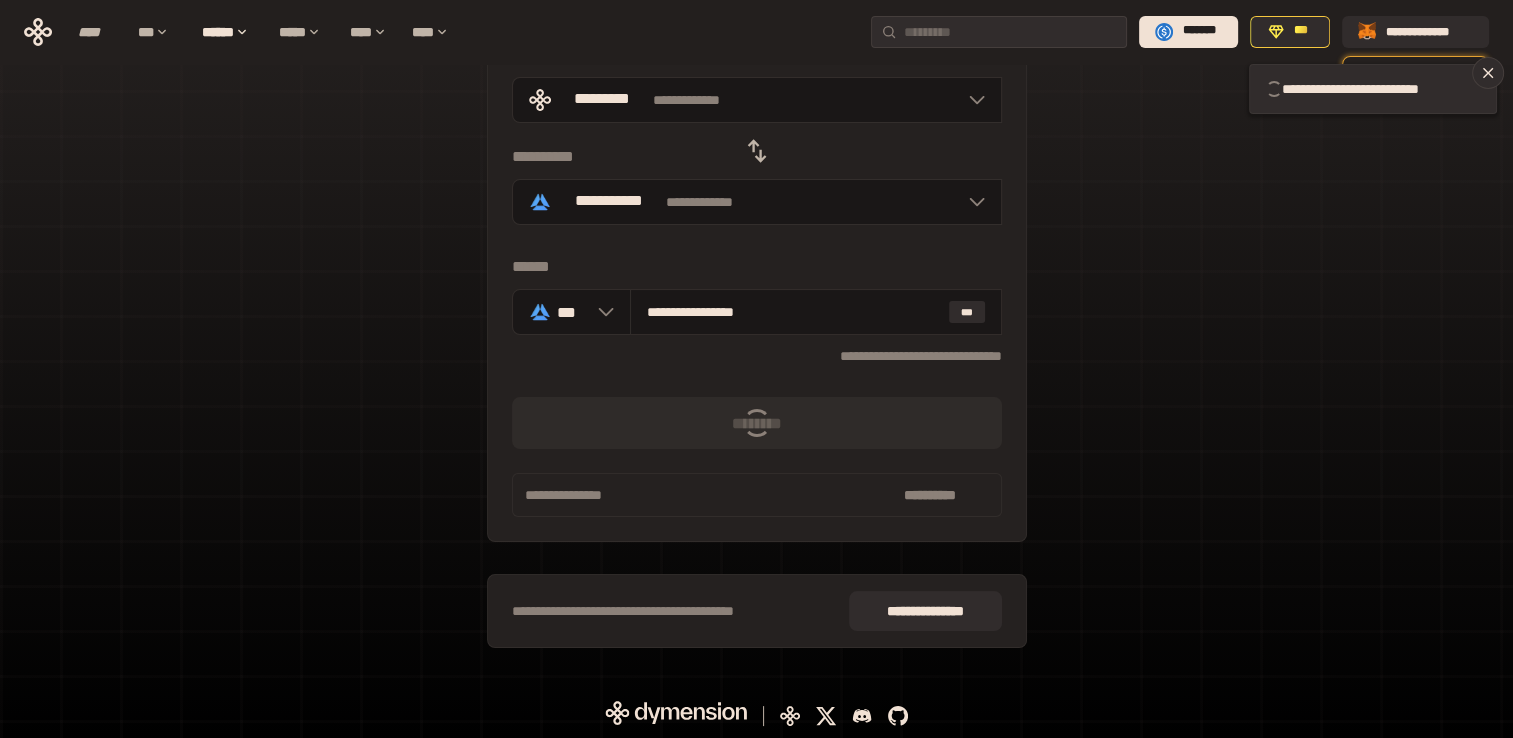 type 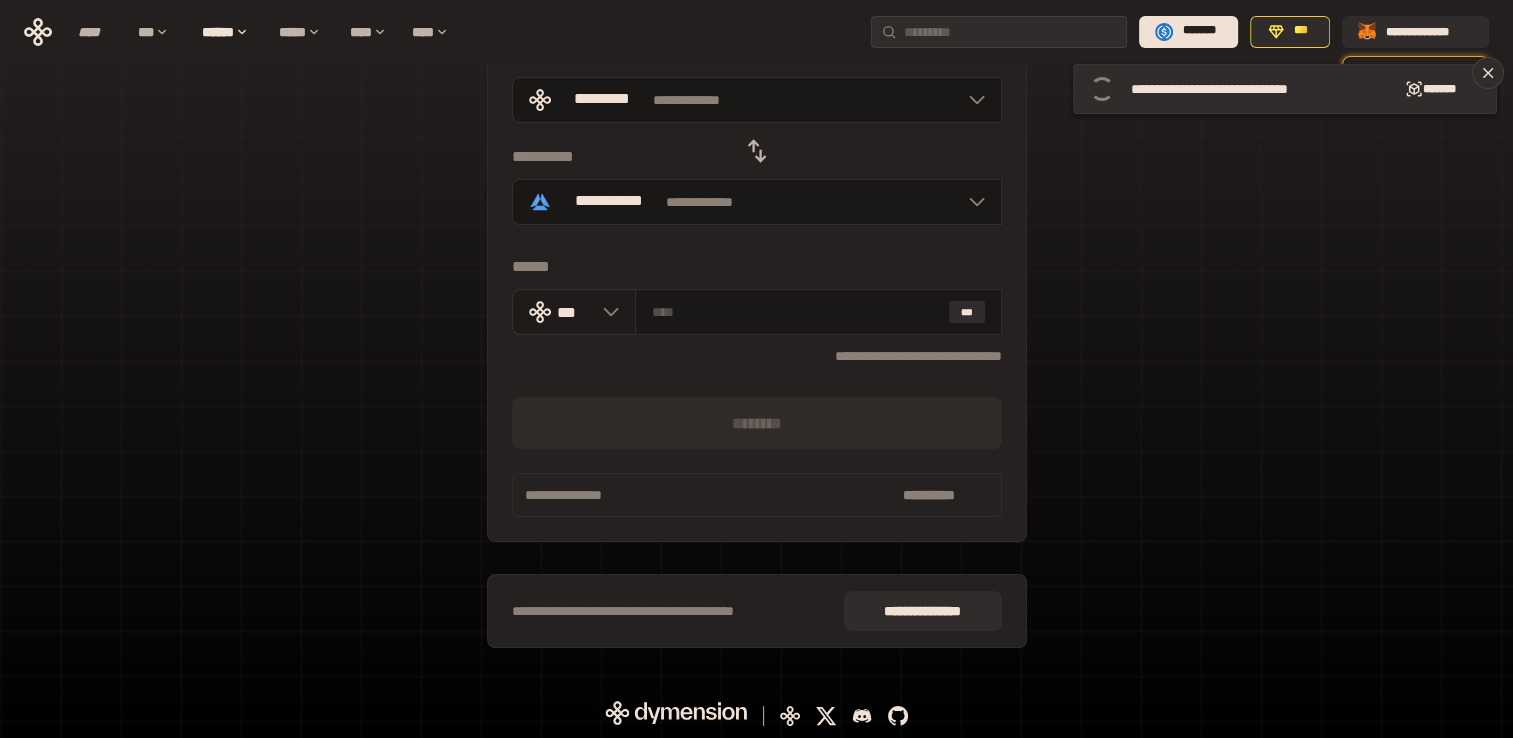 click at bounding box center (606, 312) 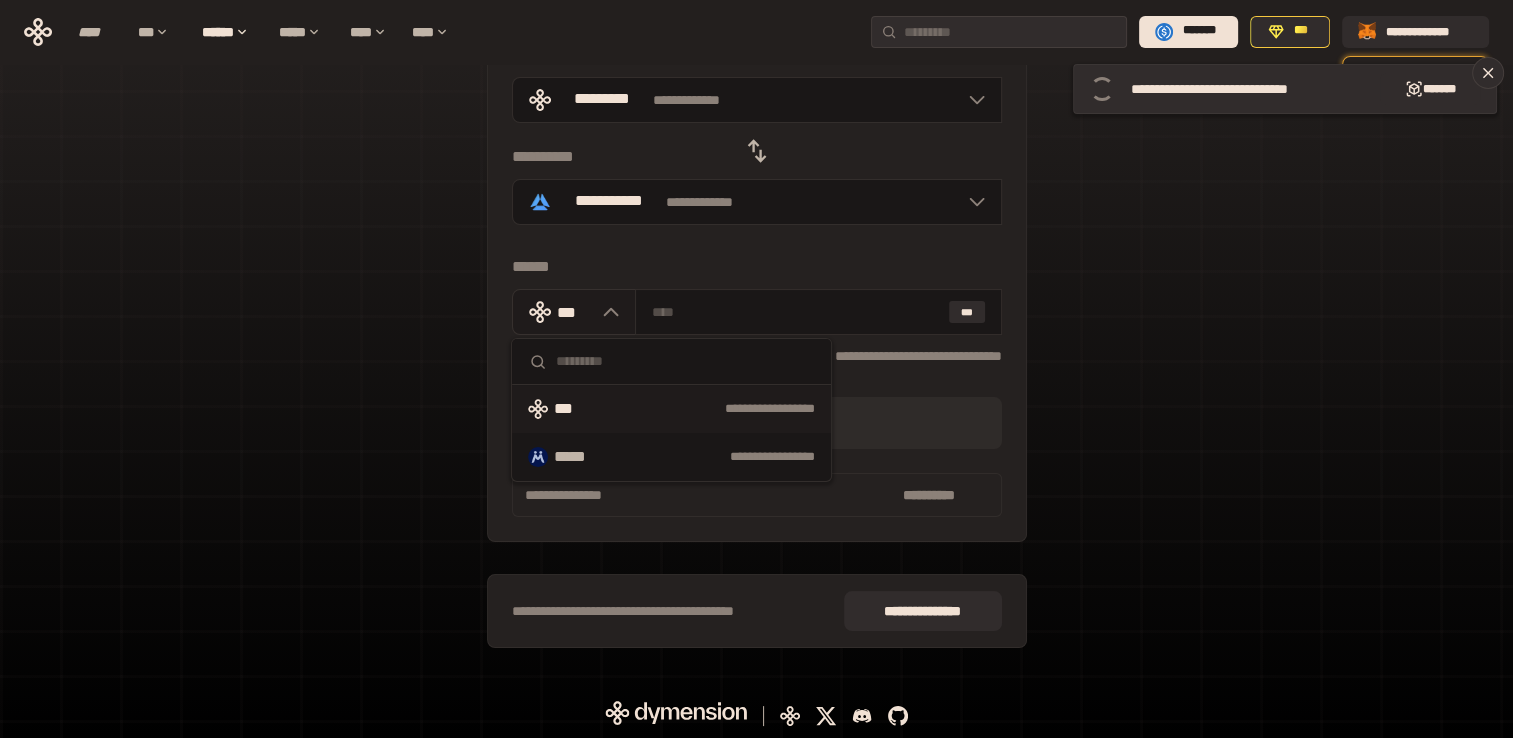 click at bounding box center (606, 312) 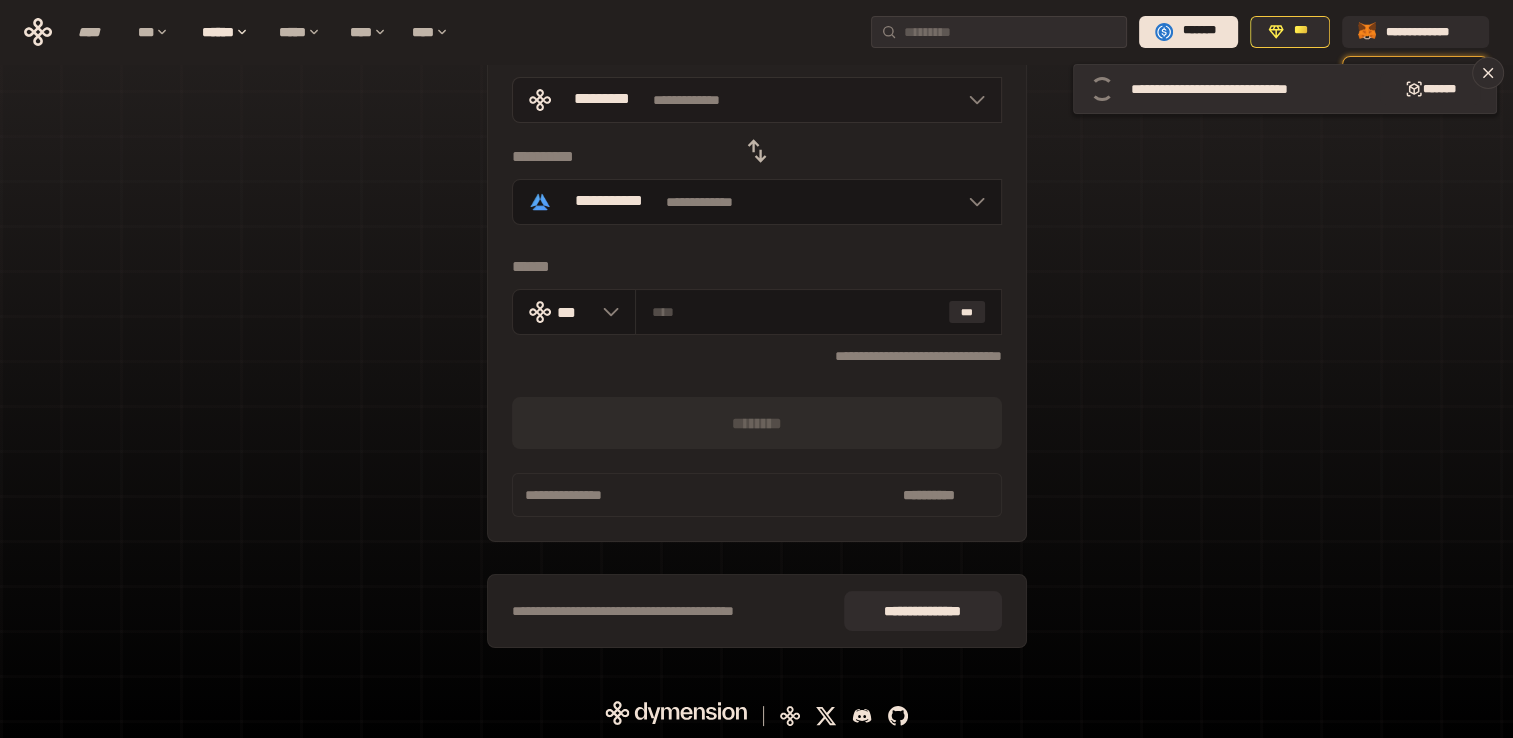 click at bounding box center [972, 100] 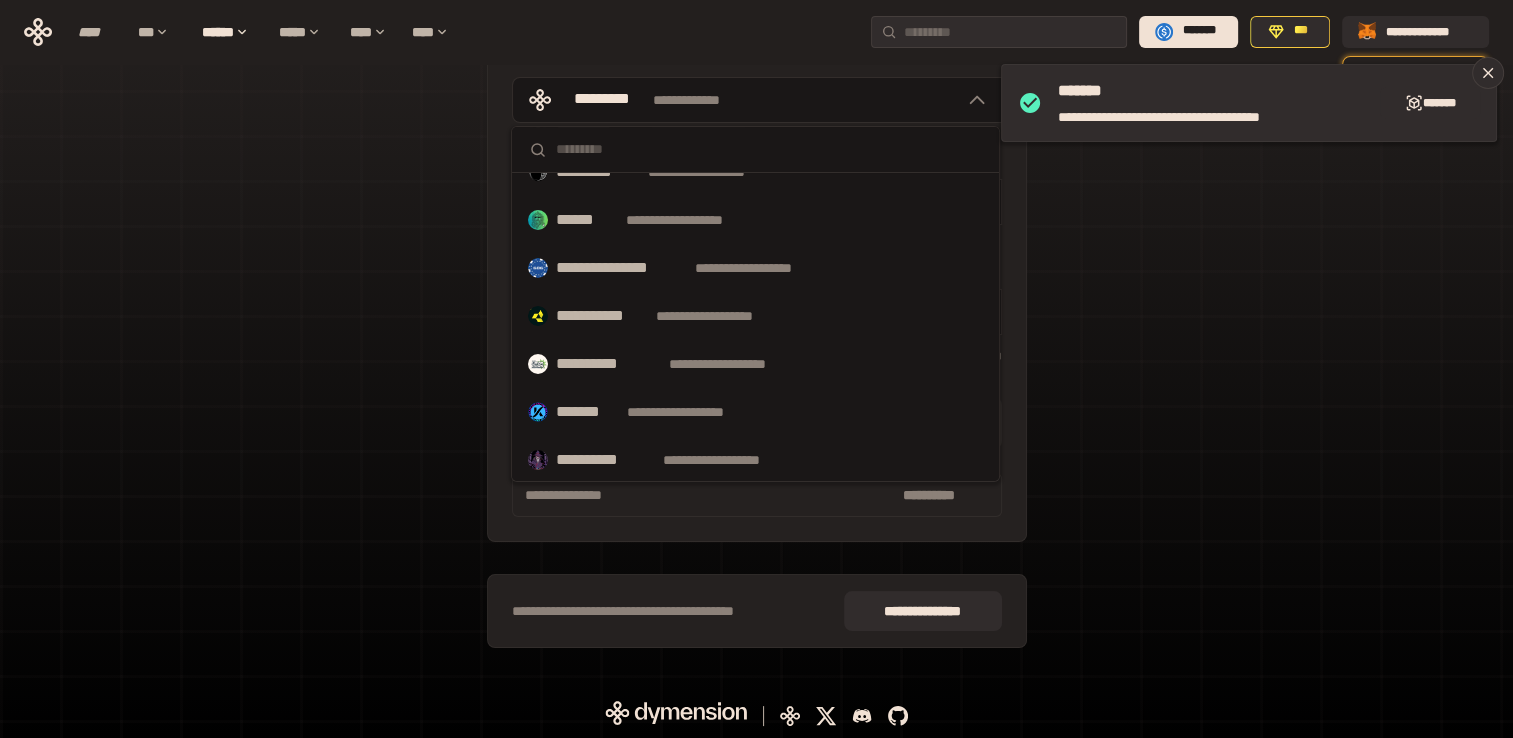 scroll, scrollTop: 0, scrollLeft: 0, axis: both 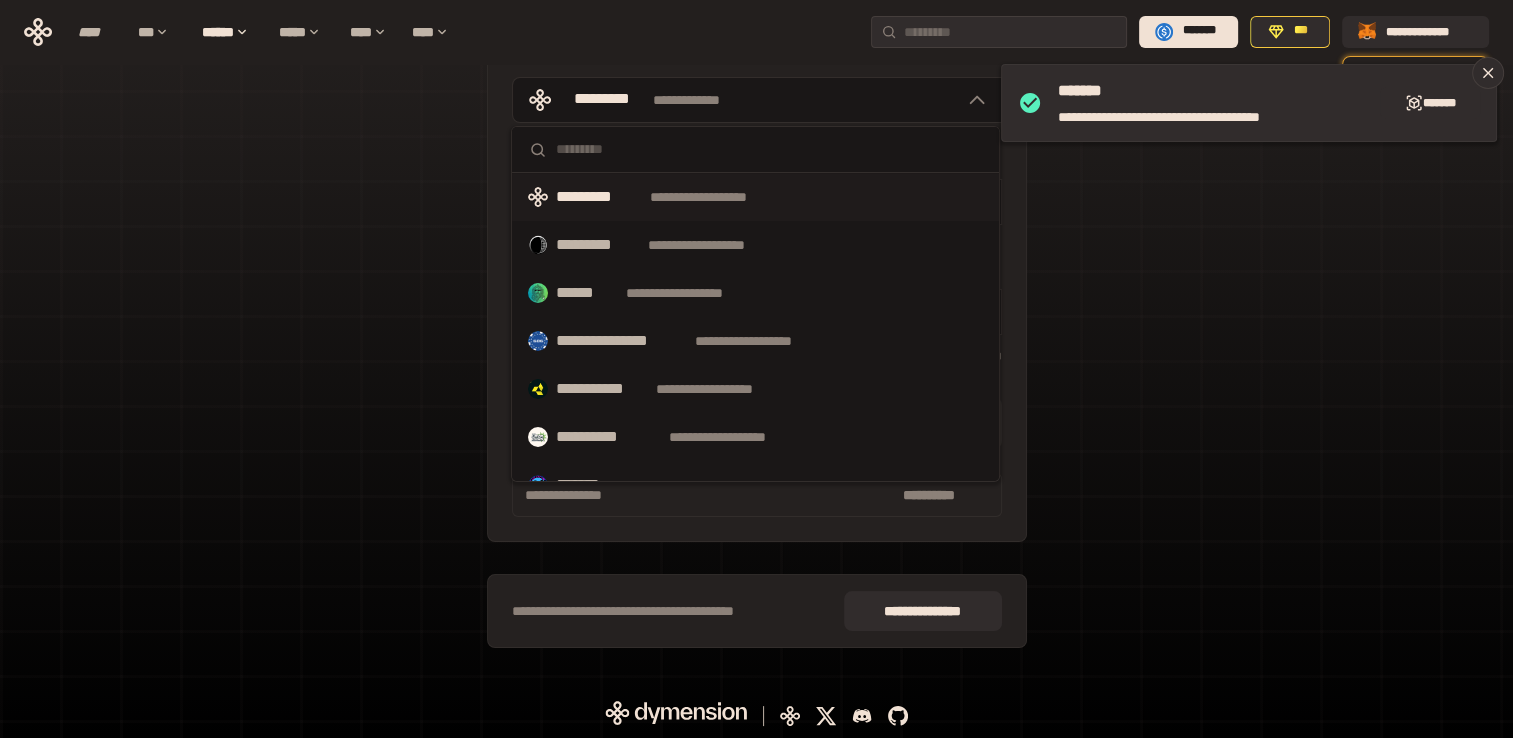 click on "[FIRST] [LAST] [STREET] [CITY], [STATE] [ZIP]" at bounding box center [756, 311] 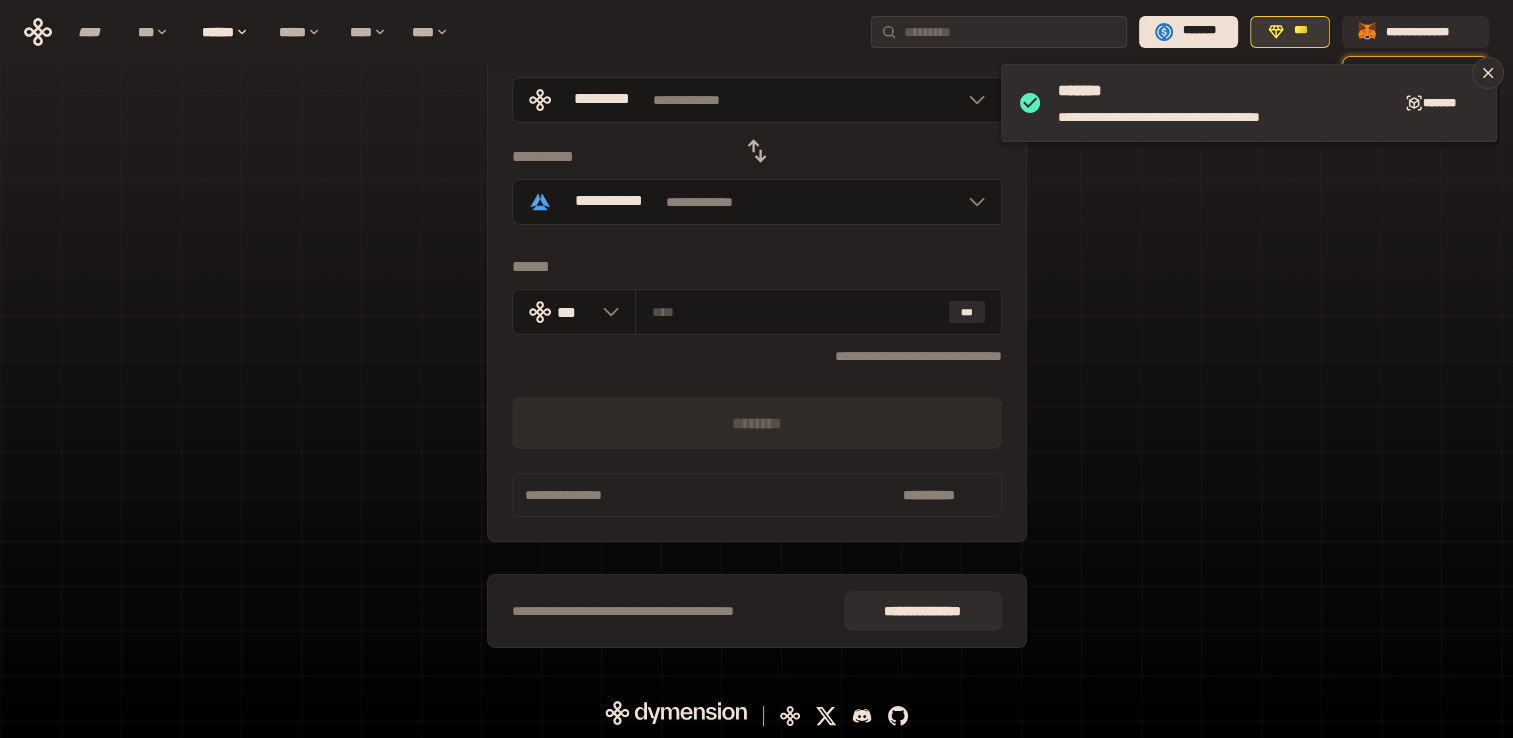 click on "***" at bounding box center (1290, 32) 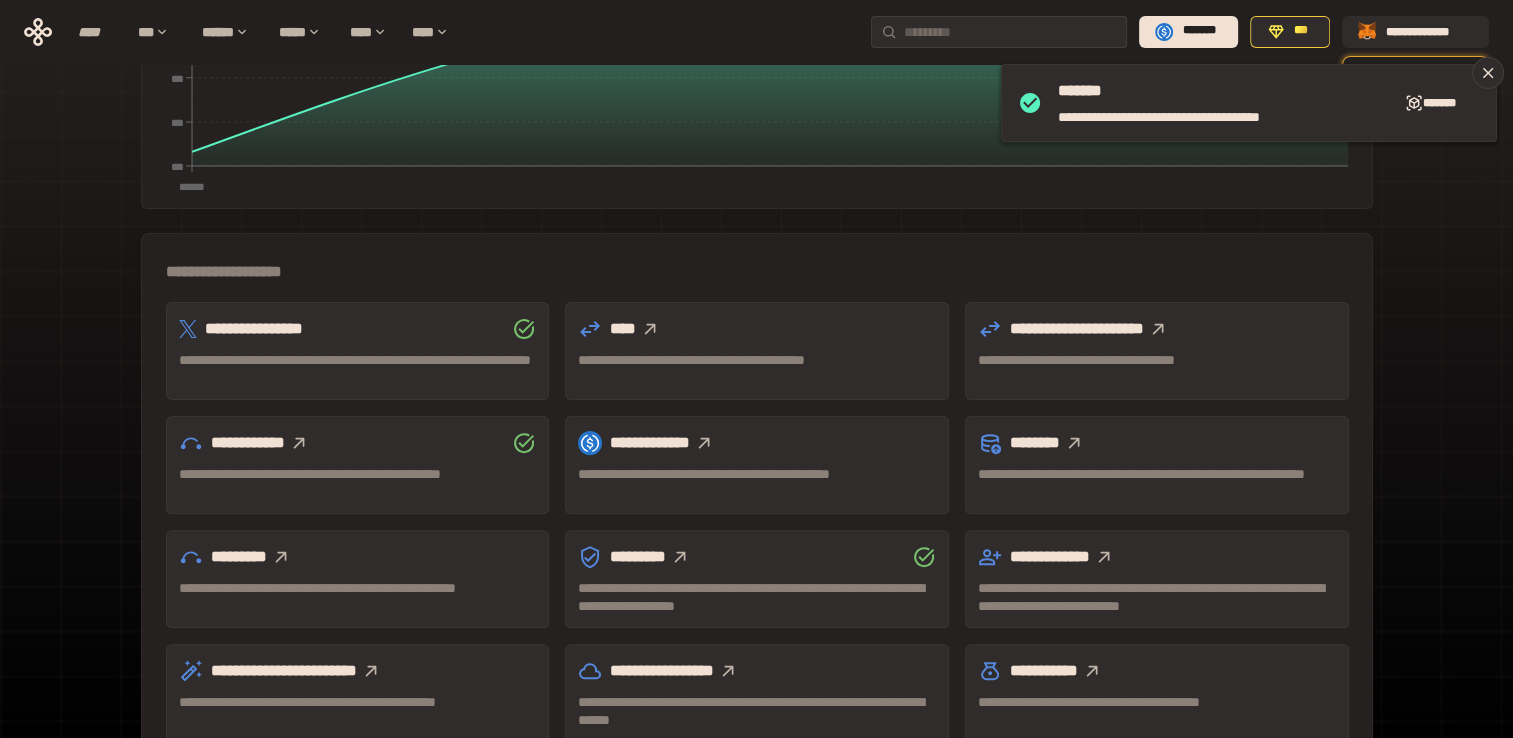 scroll, scrollTop: 546, scrollLeft: 0, axis: vertical 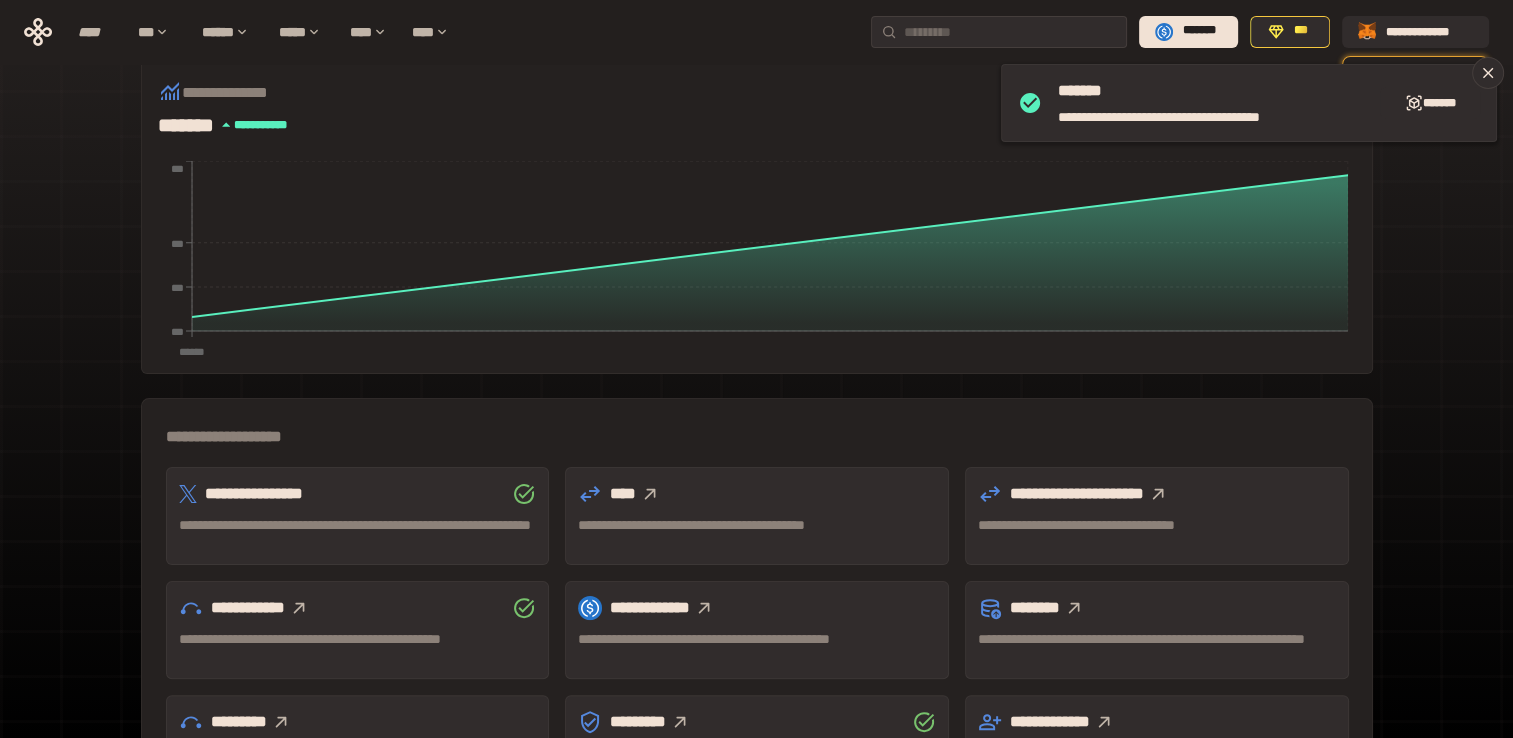 click 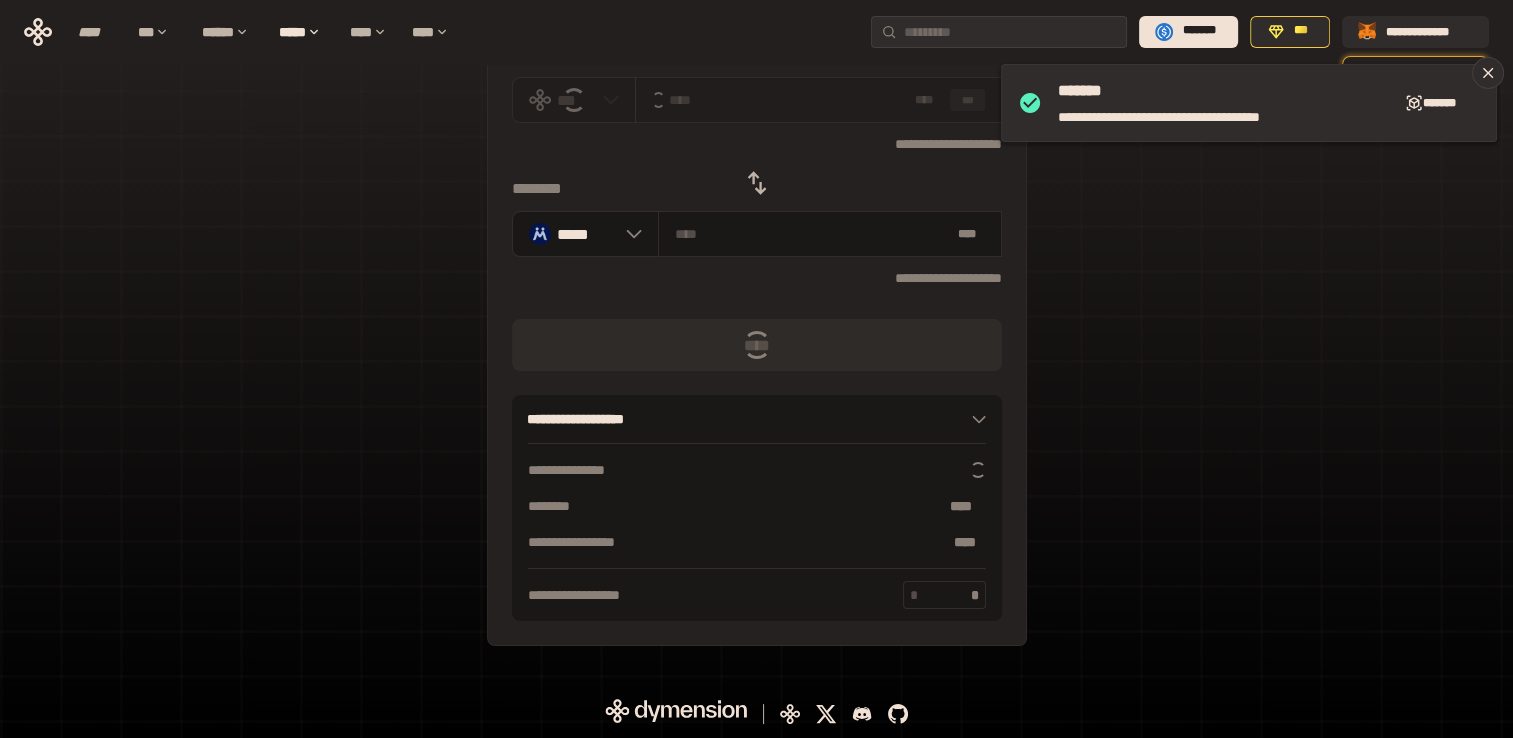 scroll, scrollTop: 0, scrollLeft: 0, axis: both 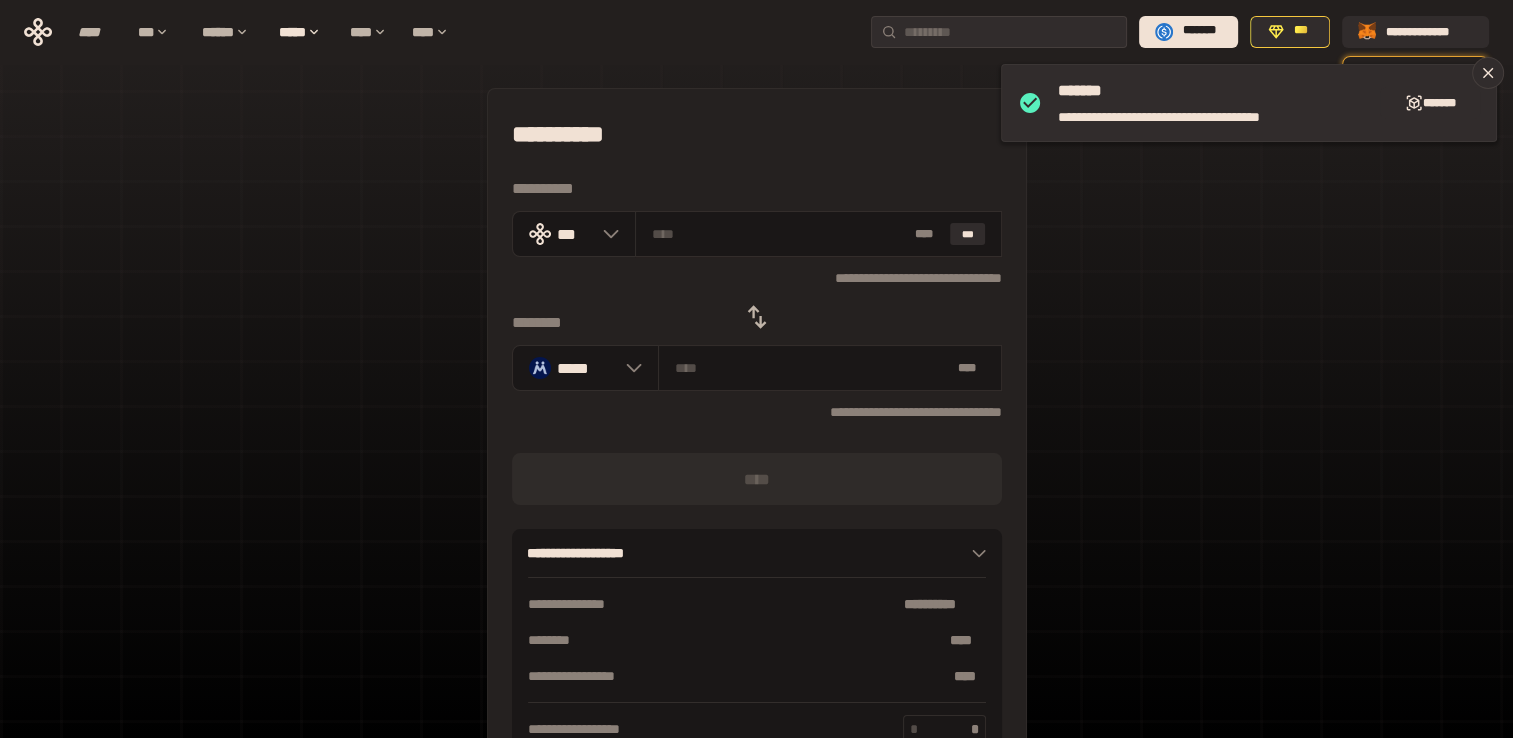 click 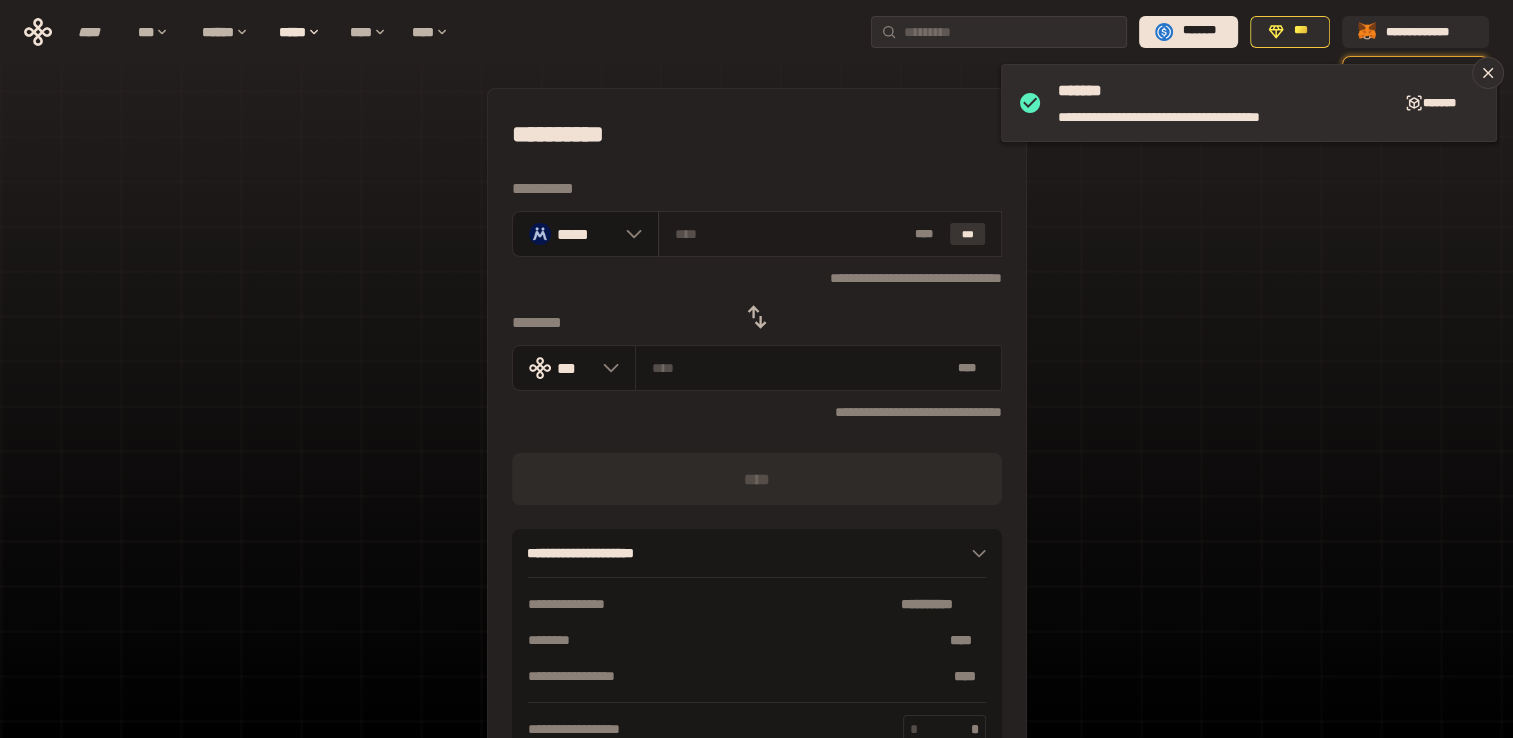 click on "***" at bounding box center (968, 234) 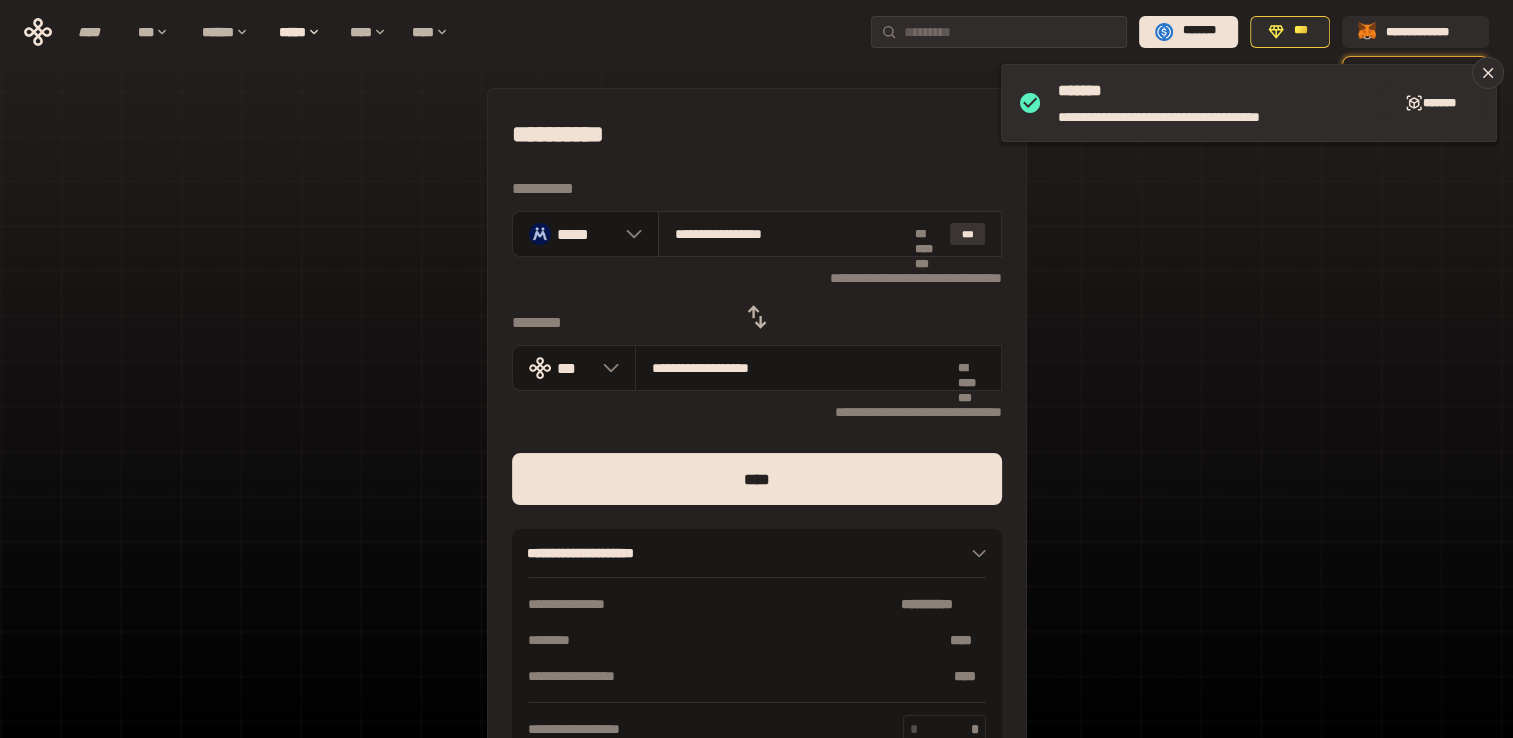 type on "**********" 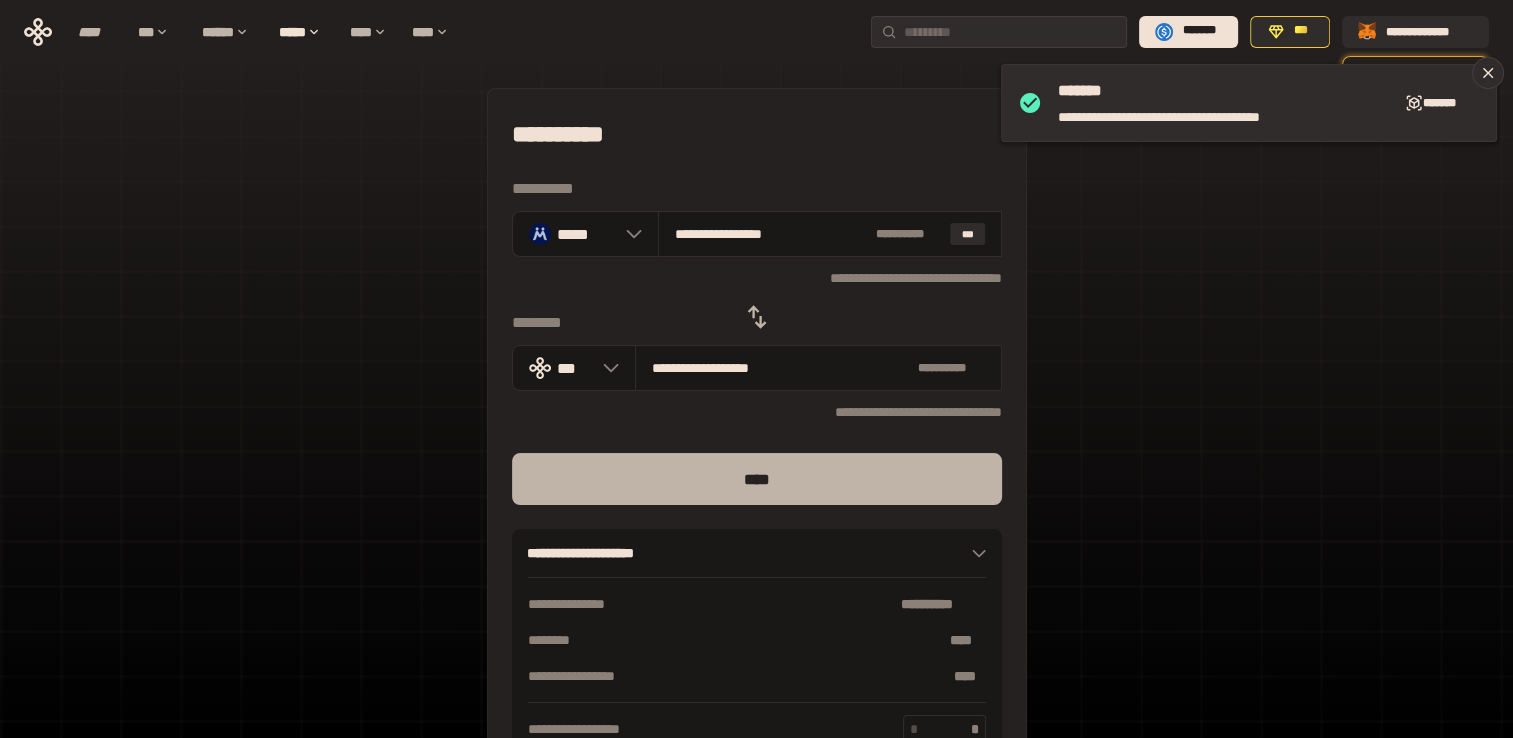 click on "****" at bounding box center [757, 479] 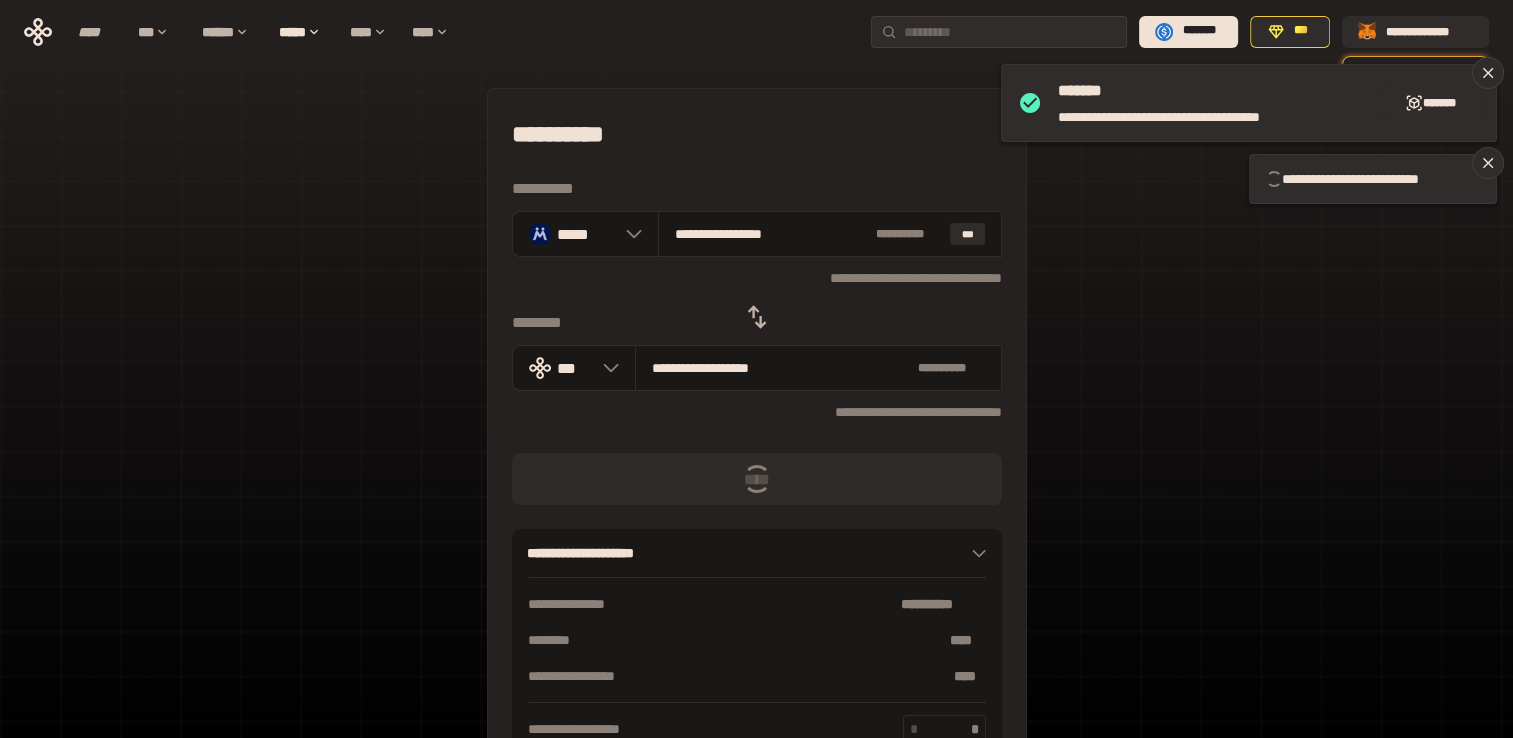 type 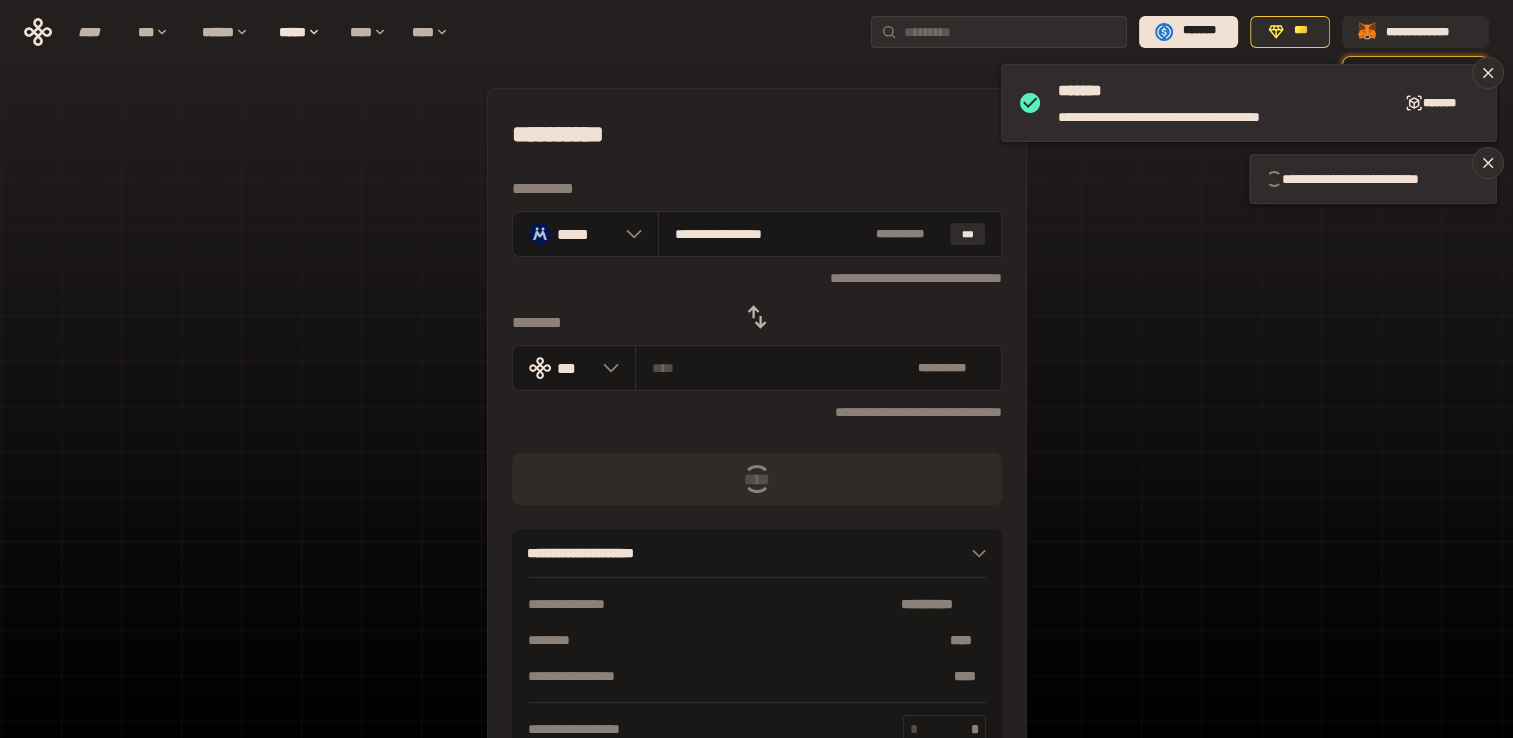type 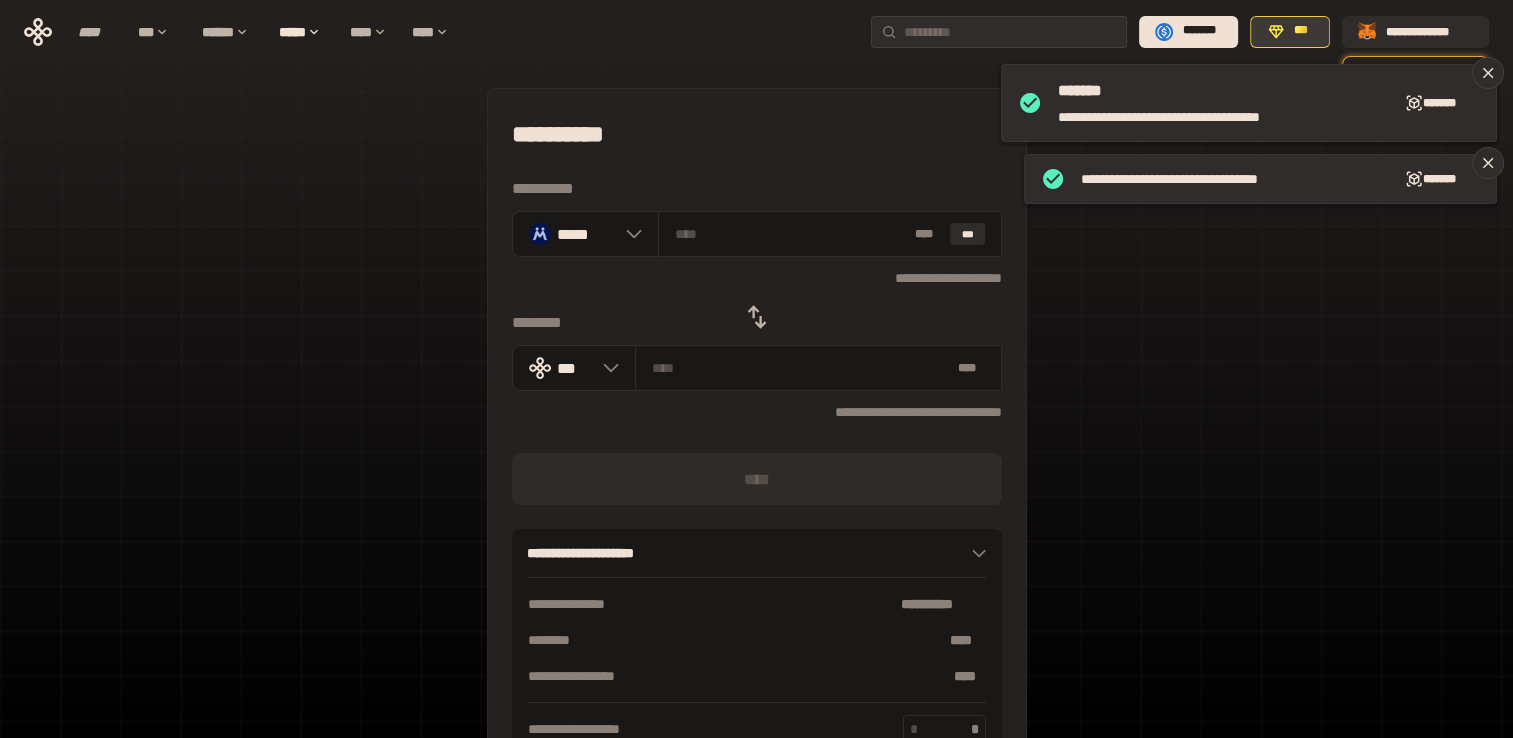 click on "***" at bounding box center [1301, 31] 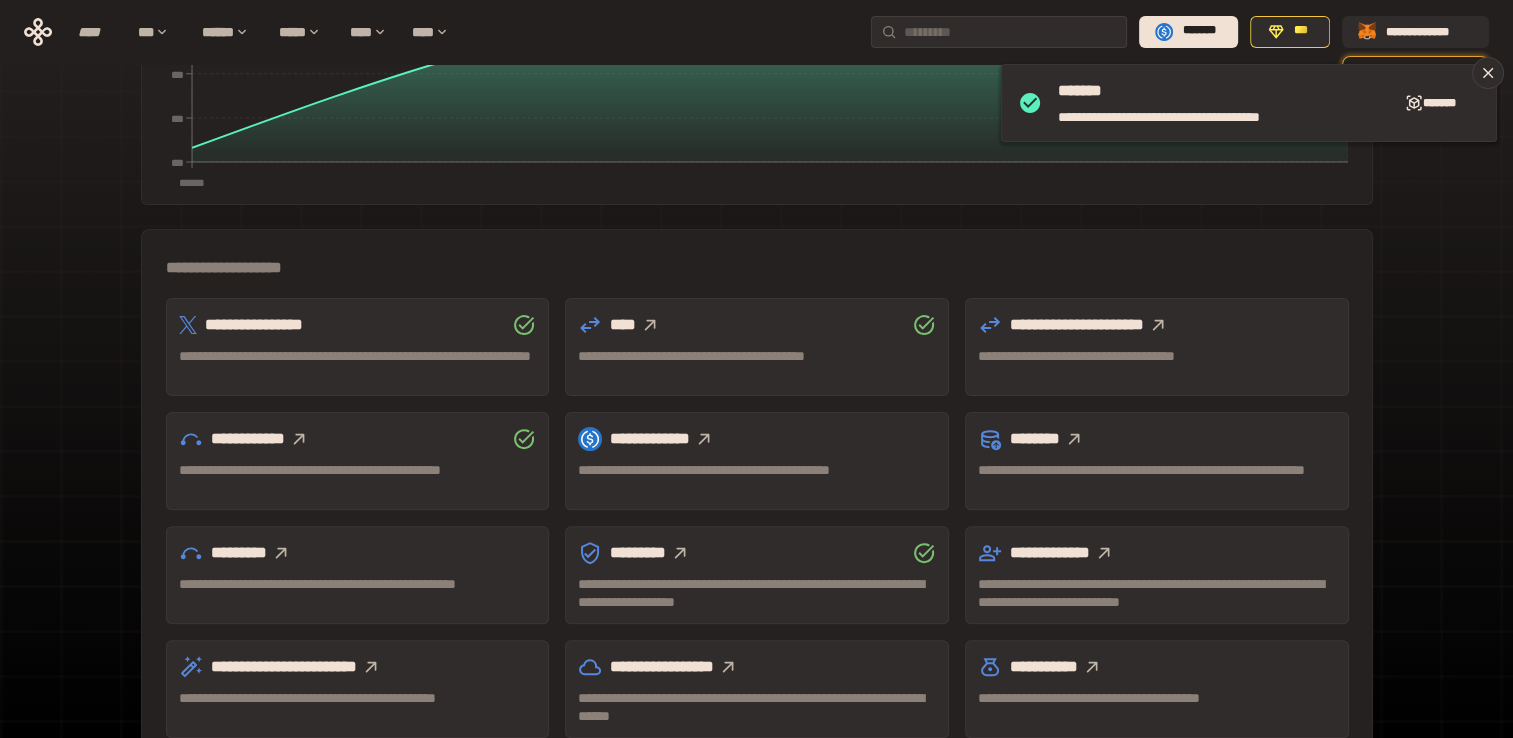 scroll, scrollTop: 546, scrollLeft: 0, axis: vertical 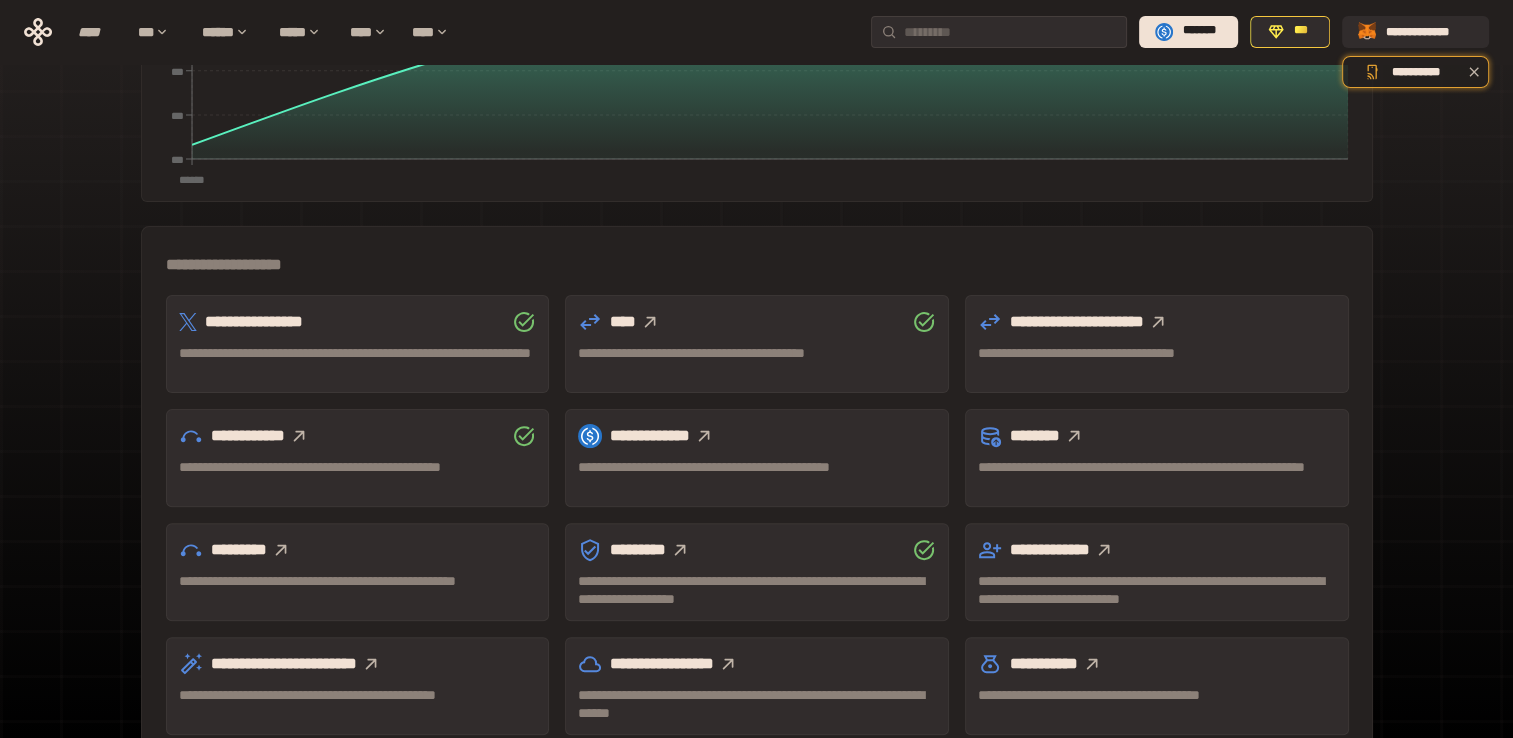 click 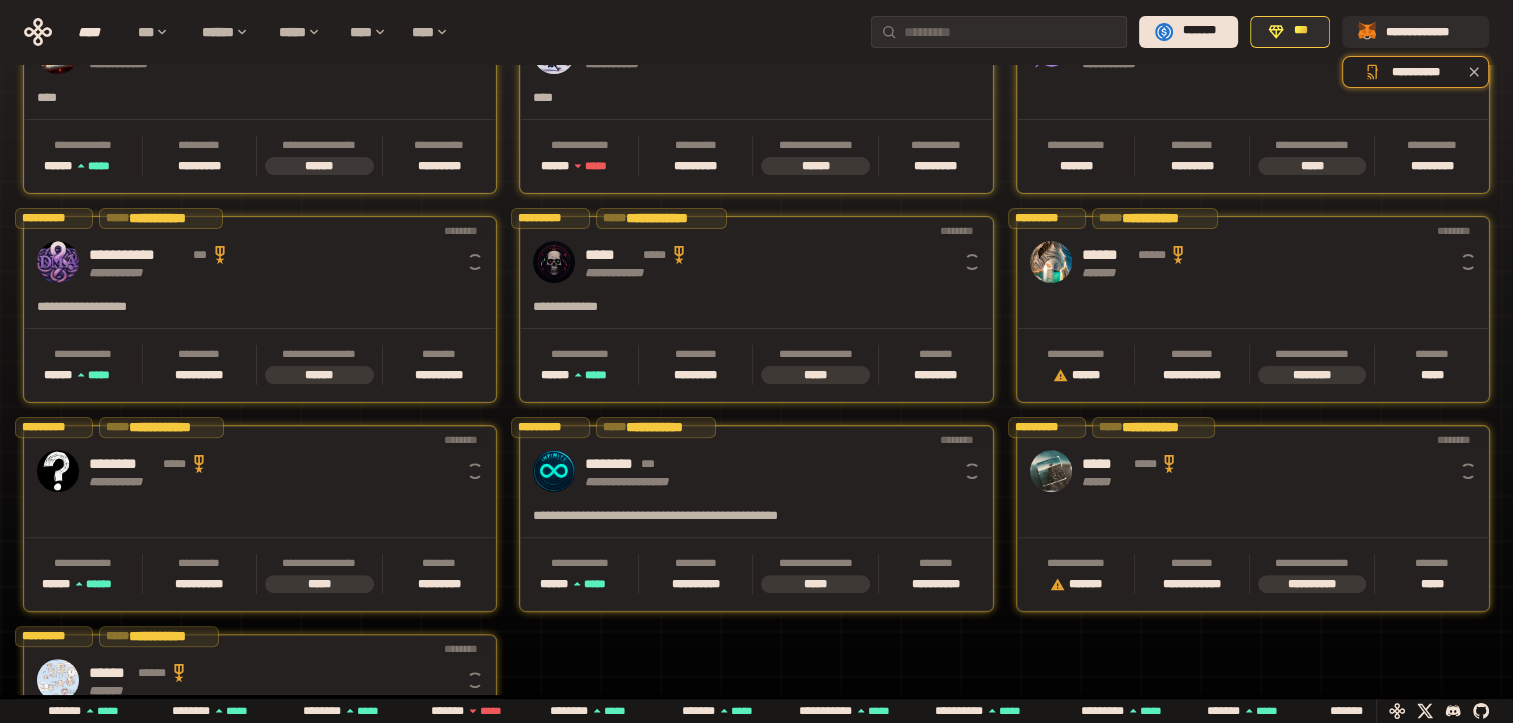 scroll, scrollTop: 0, scrollLeft: 16, axis: horizontal 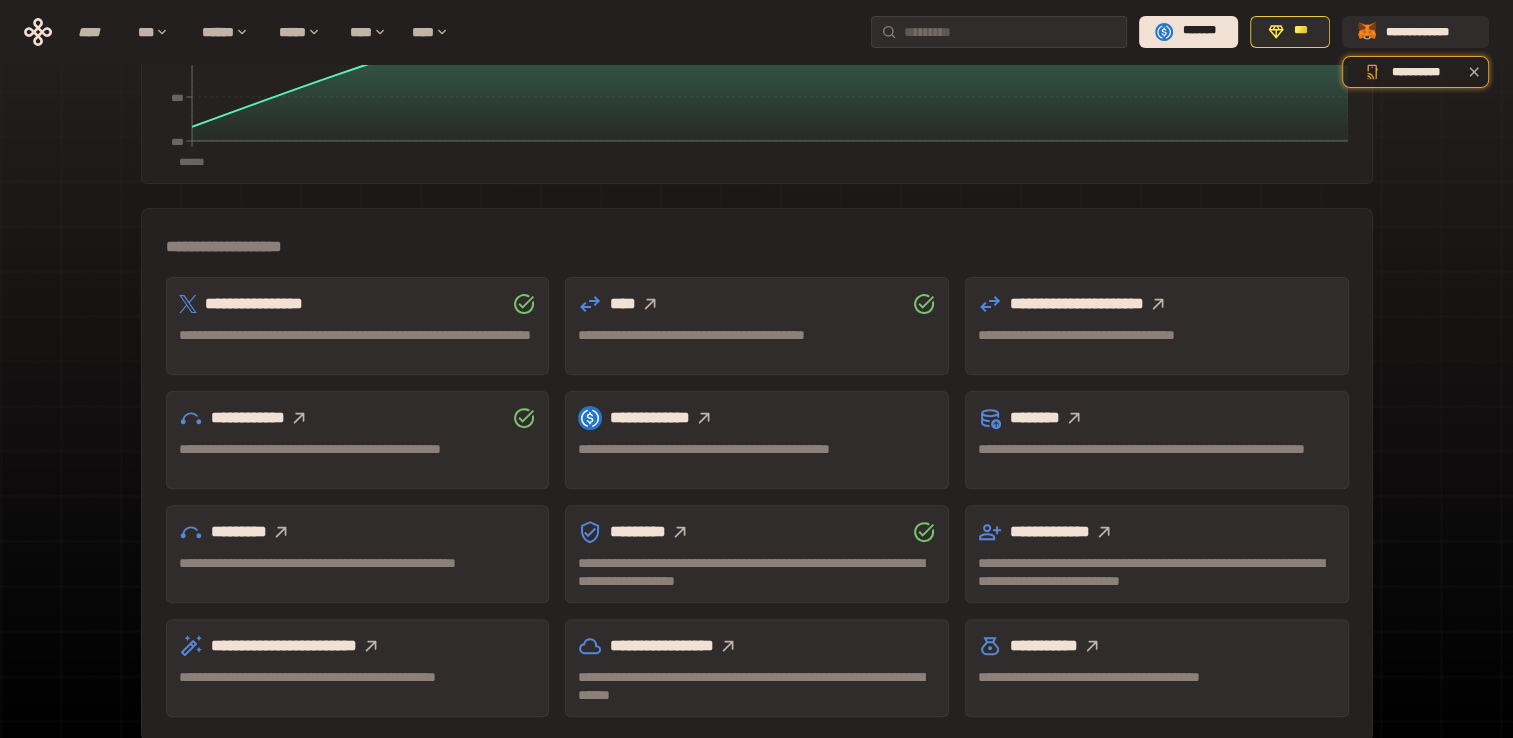 click at bounding box center [704, 418] 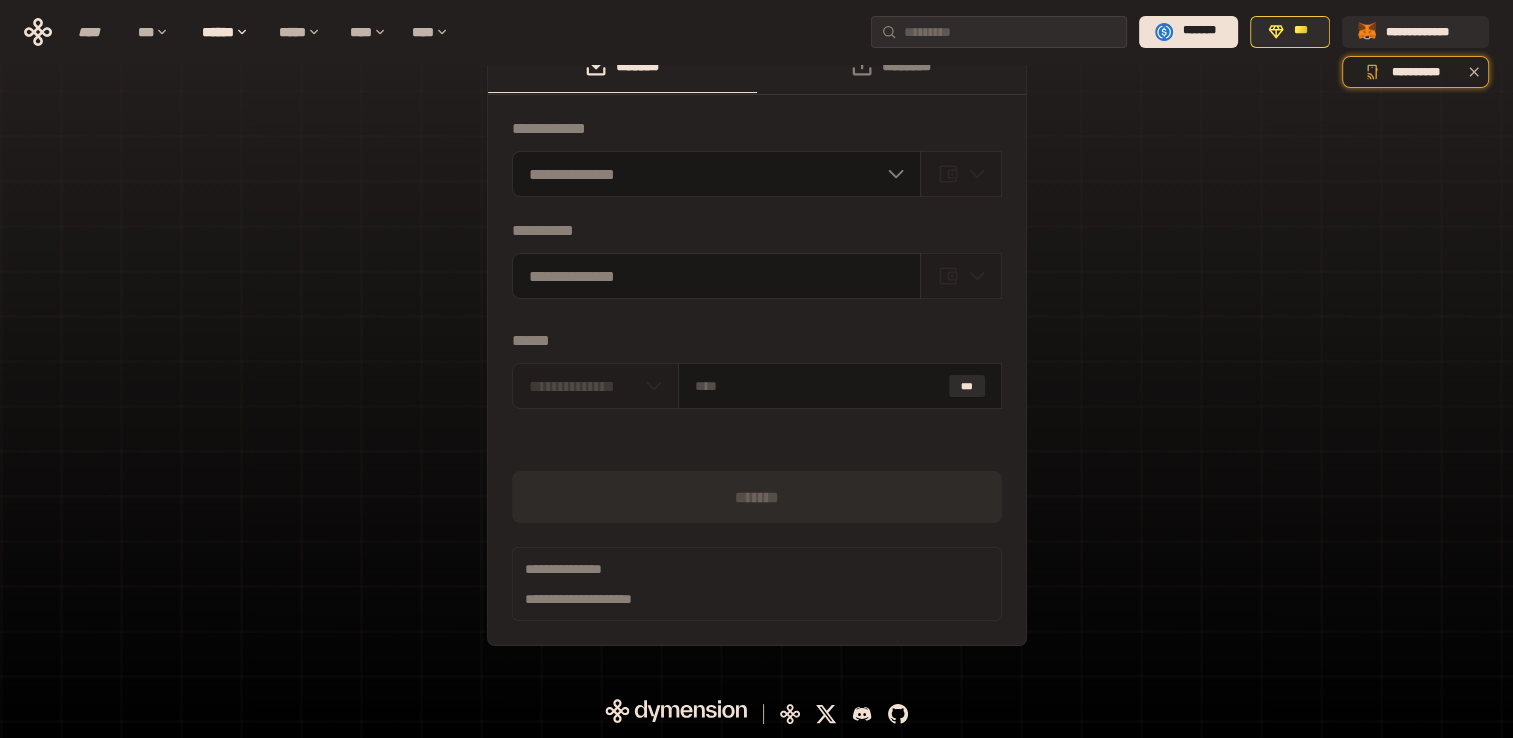 scroll, scrollTop: 48, scrollLeft: 0, axis: vertical 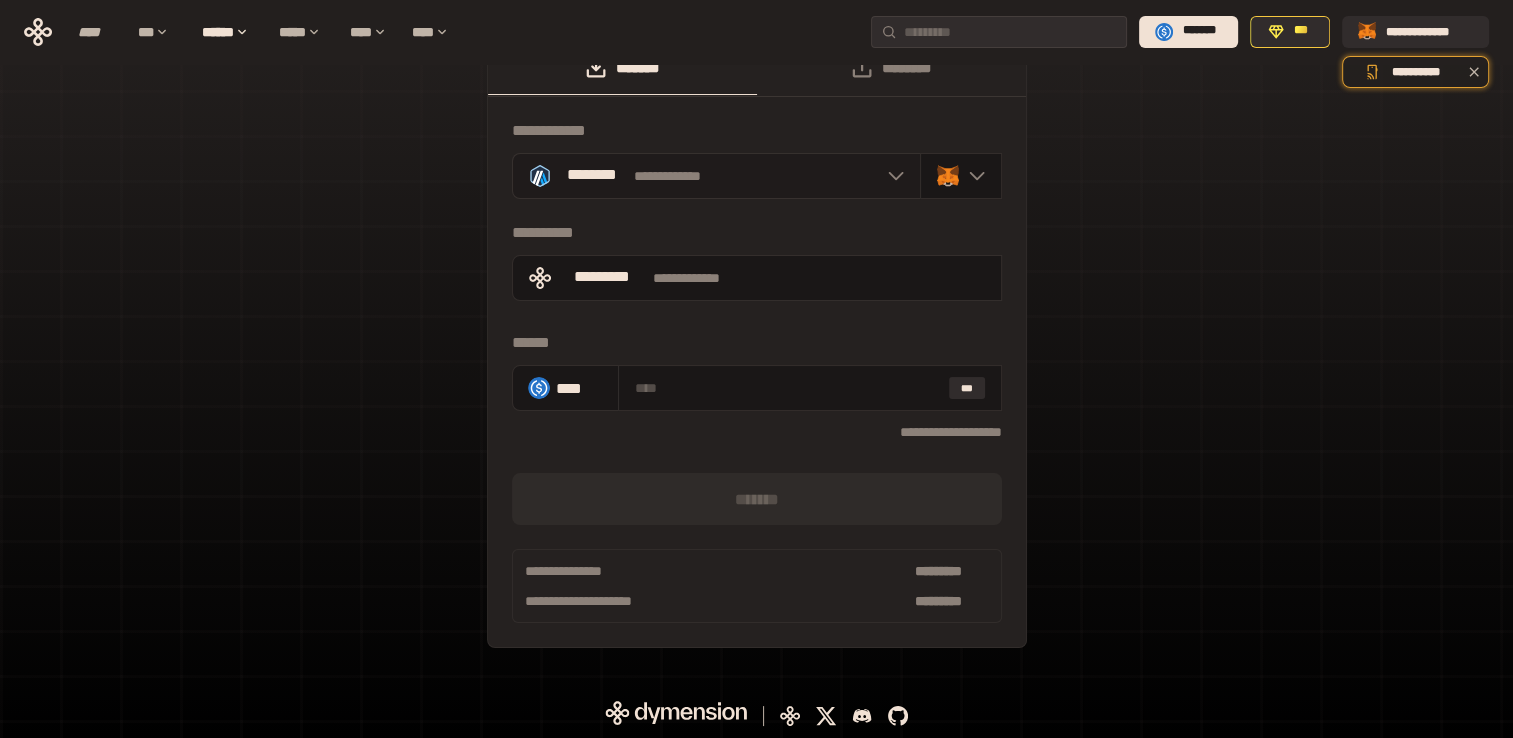 click 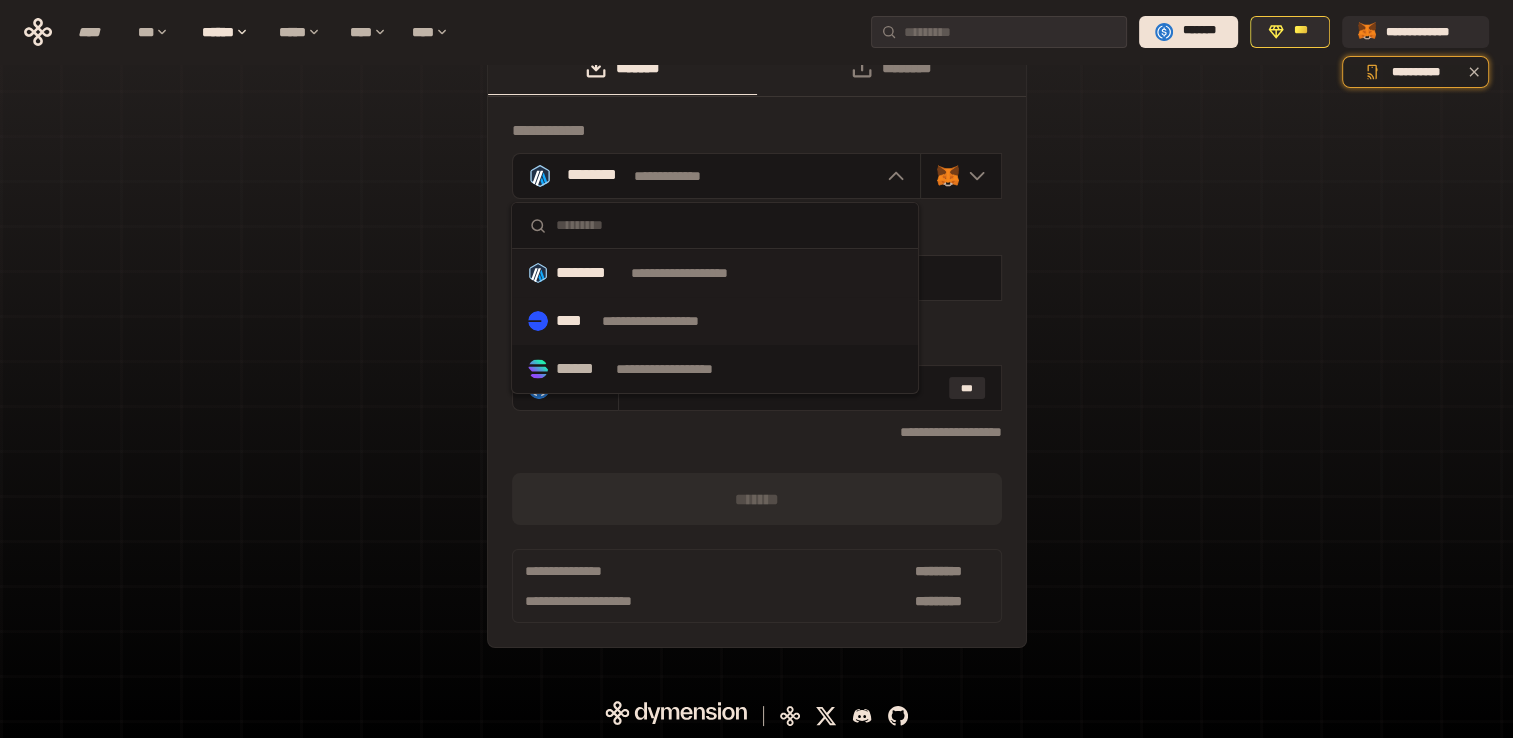 click on "**********" at bounding box center (669, 321) 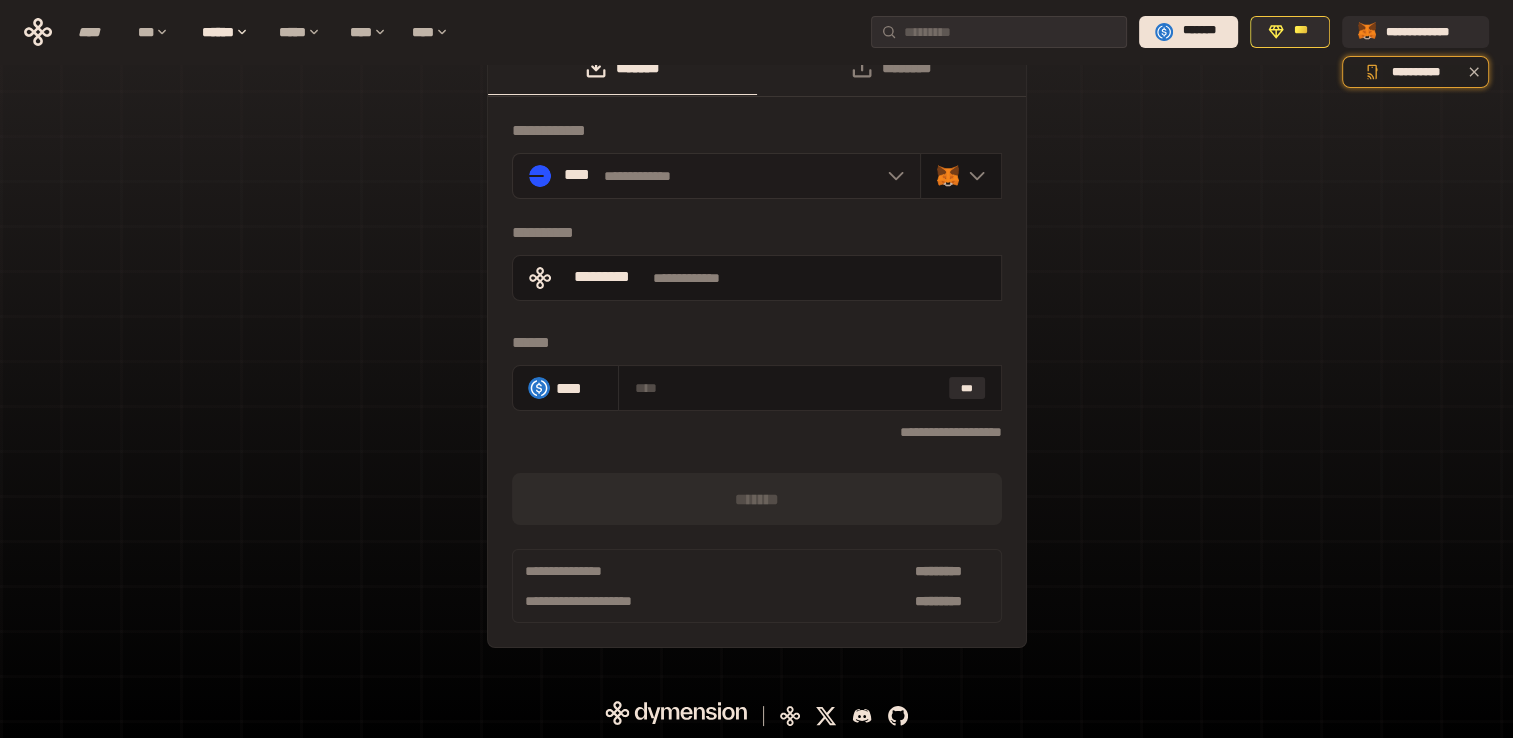 click at bounding box center (891, 176) 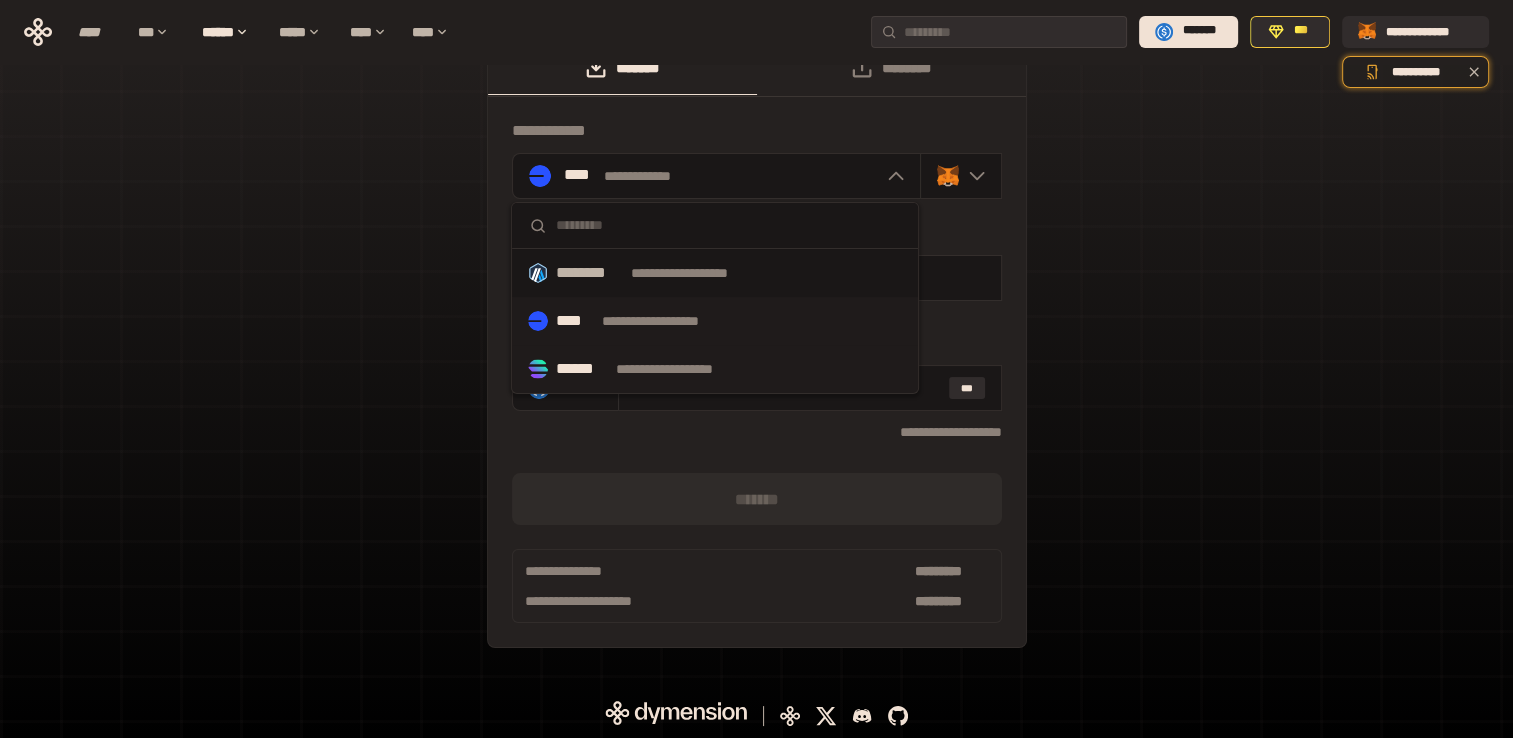 click on "**********" at bounding box center (683, 369) 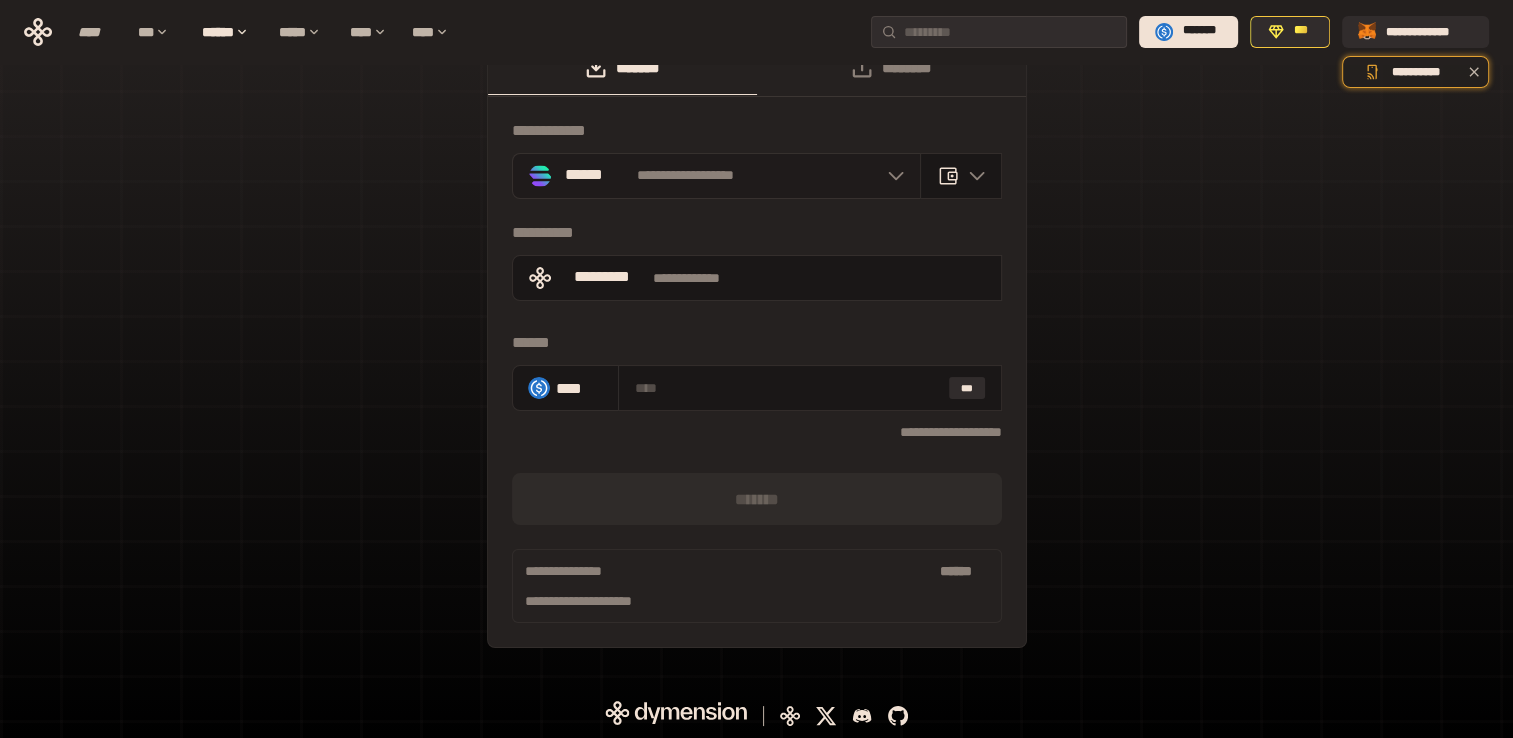 click 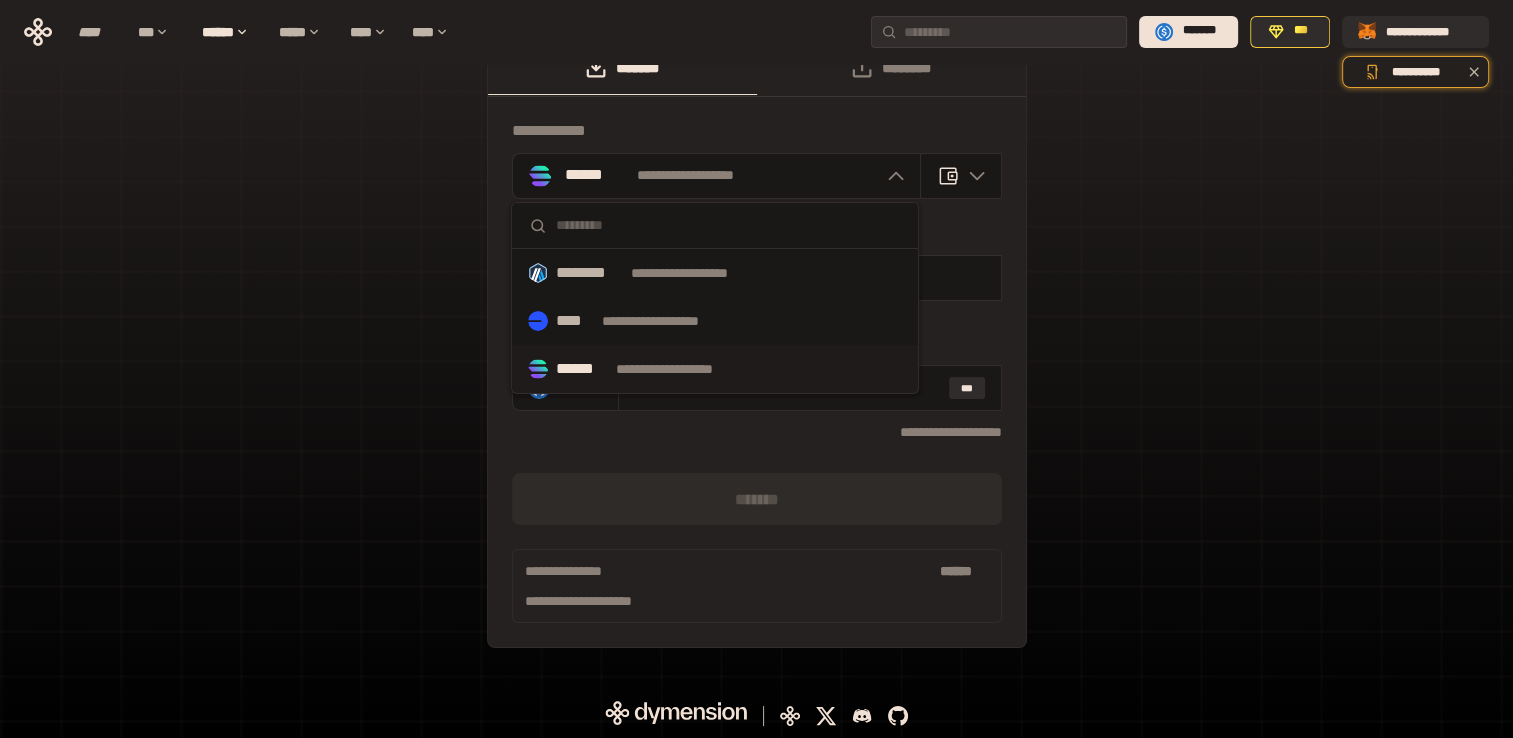 click at bounding box center (729, 225) 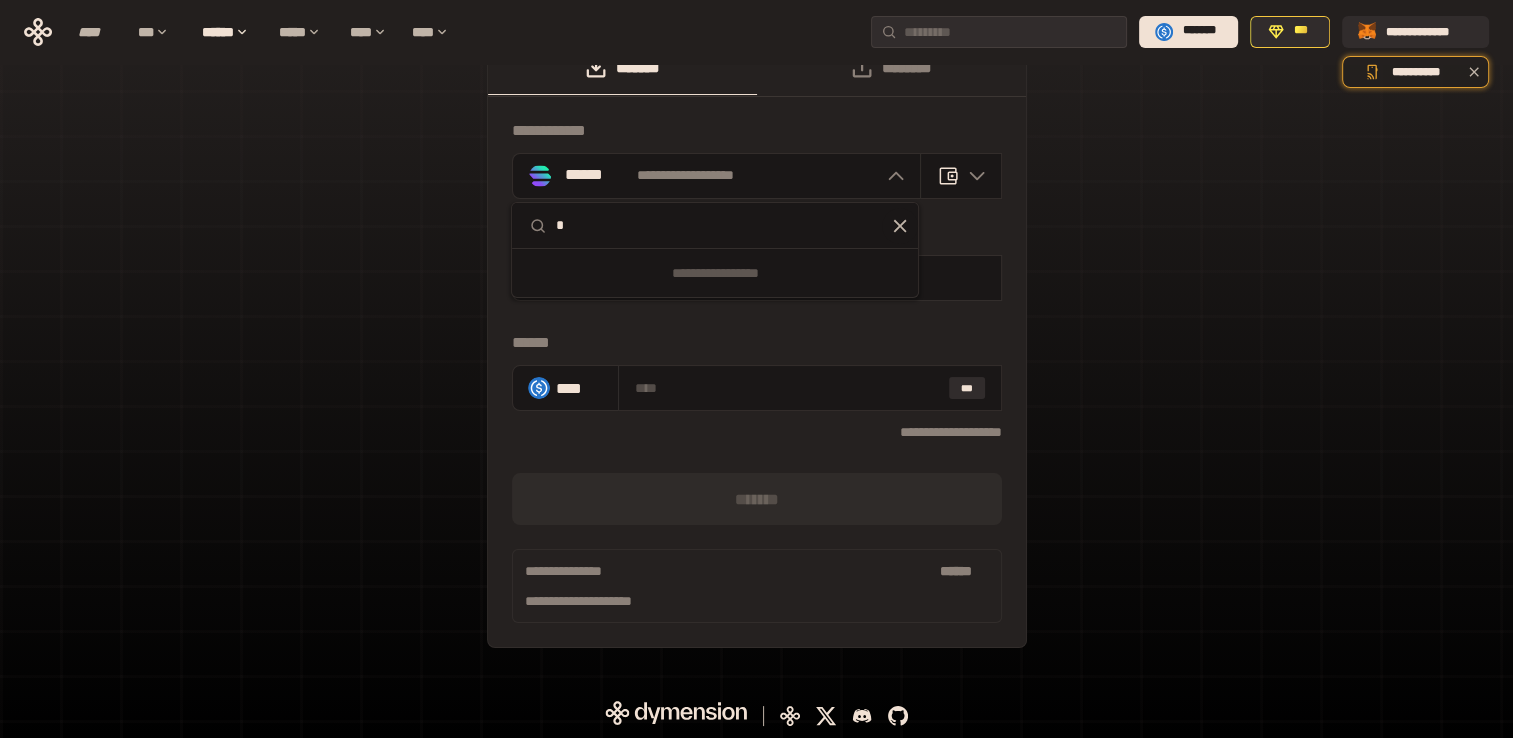 type 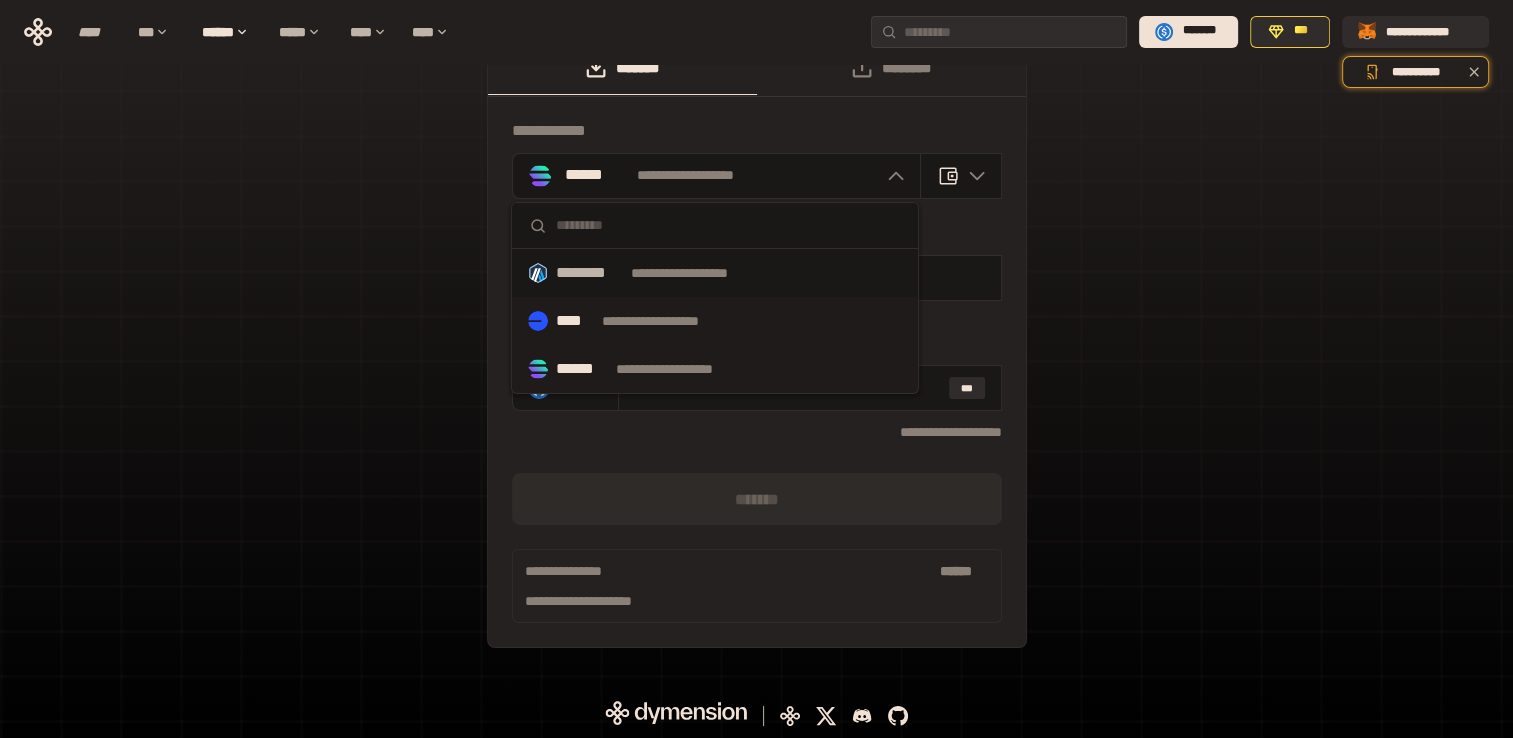 click on "**********" at bounding box center (669, 321) 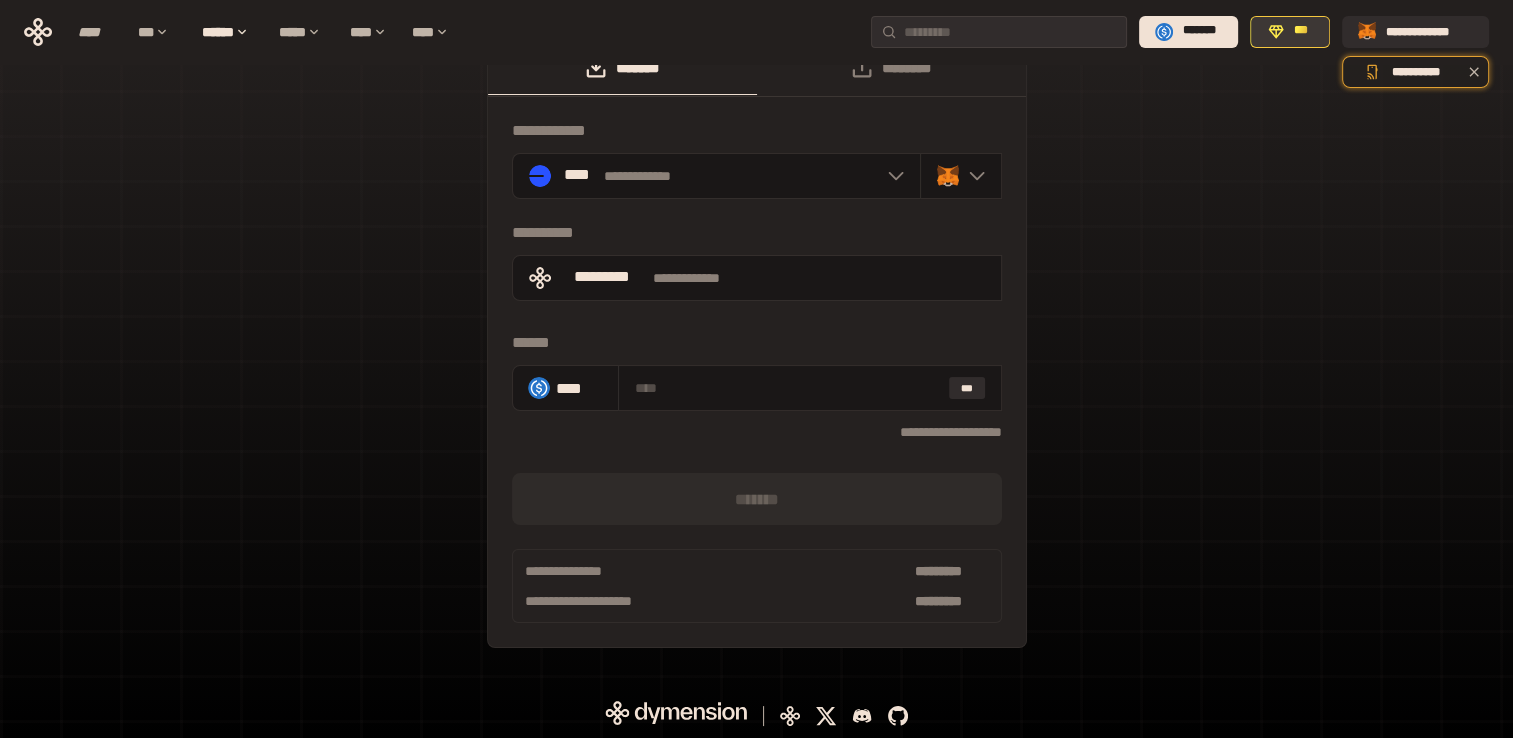 click on "***" at bounding box center (1301, 31) 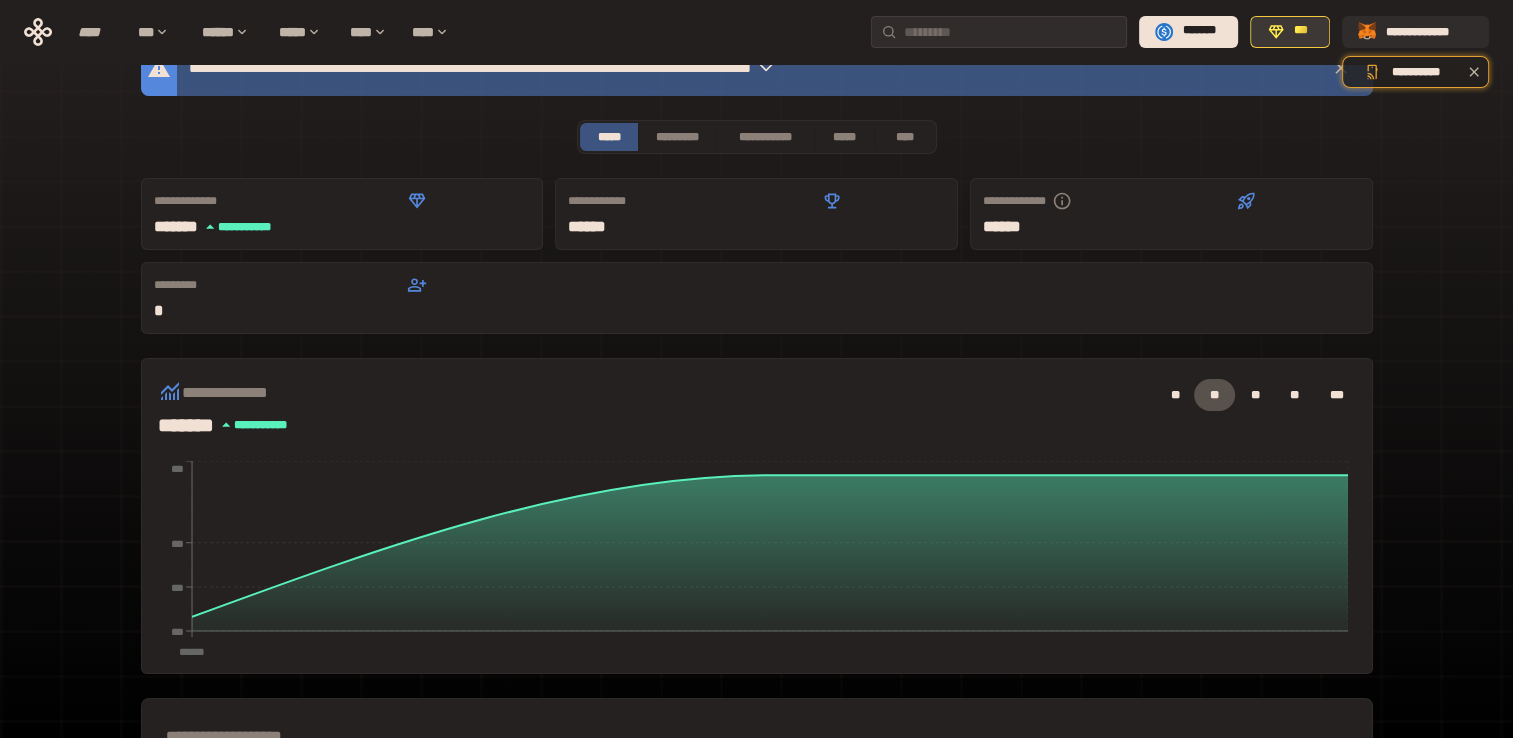 type 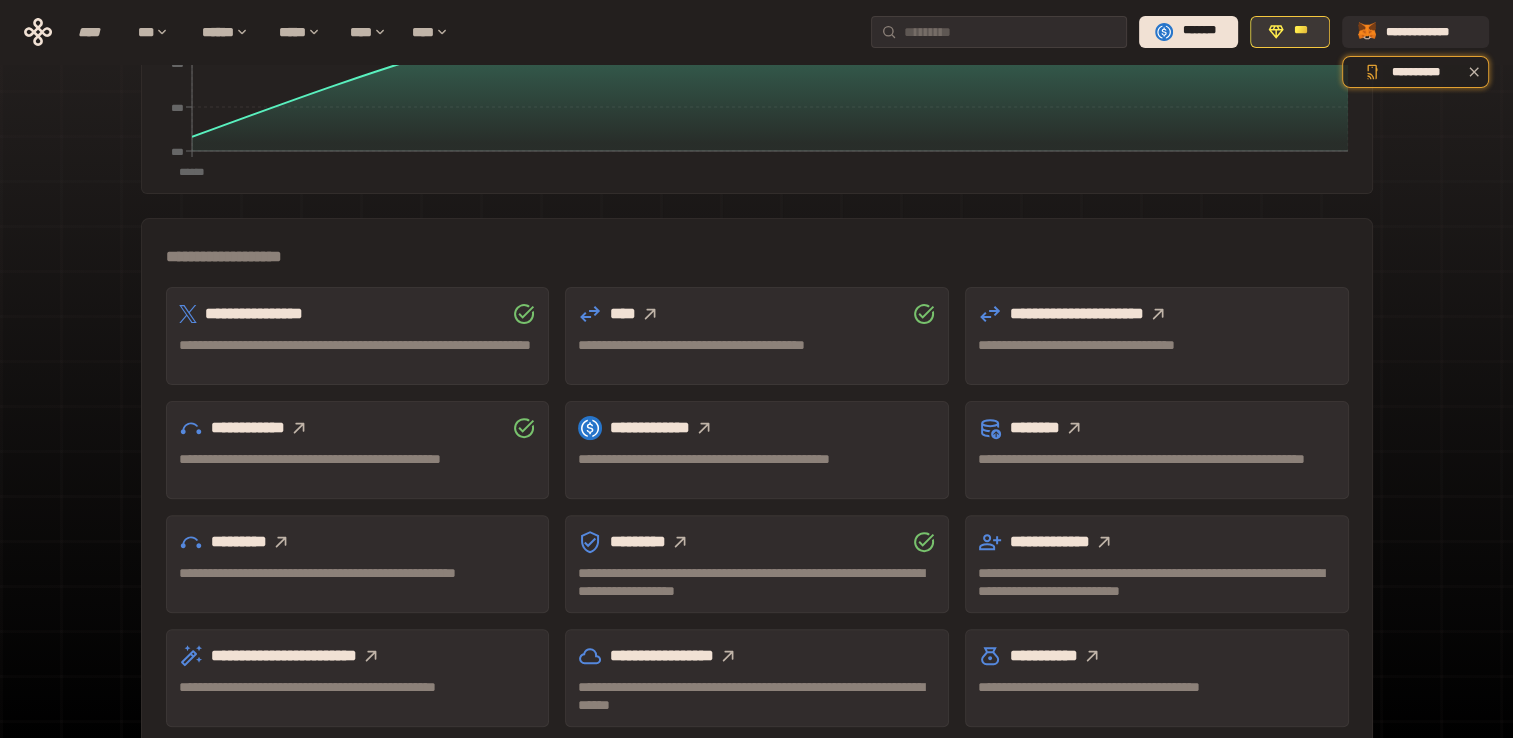 scroll, scrollTop: 546, scrollLeft: 0, axis: vertical 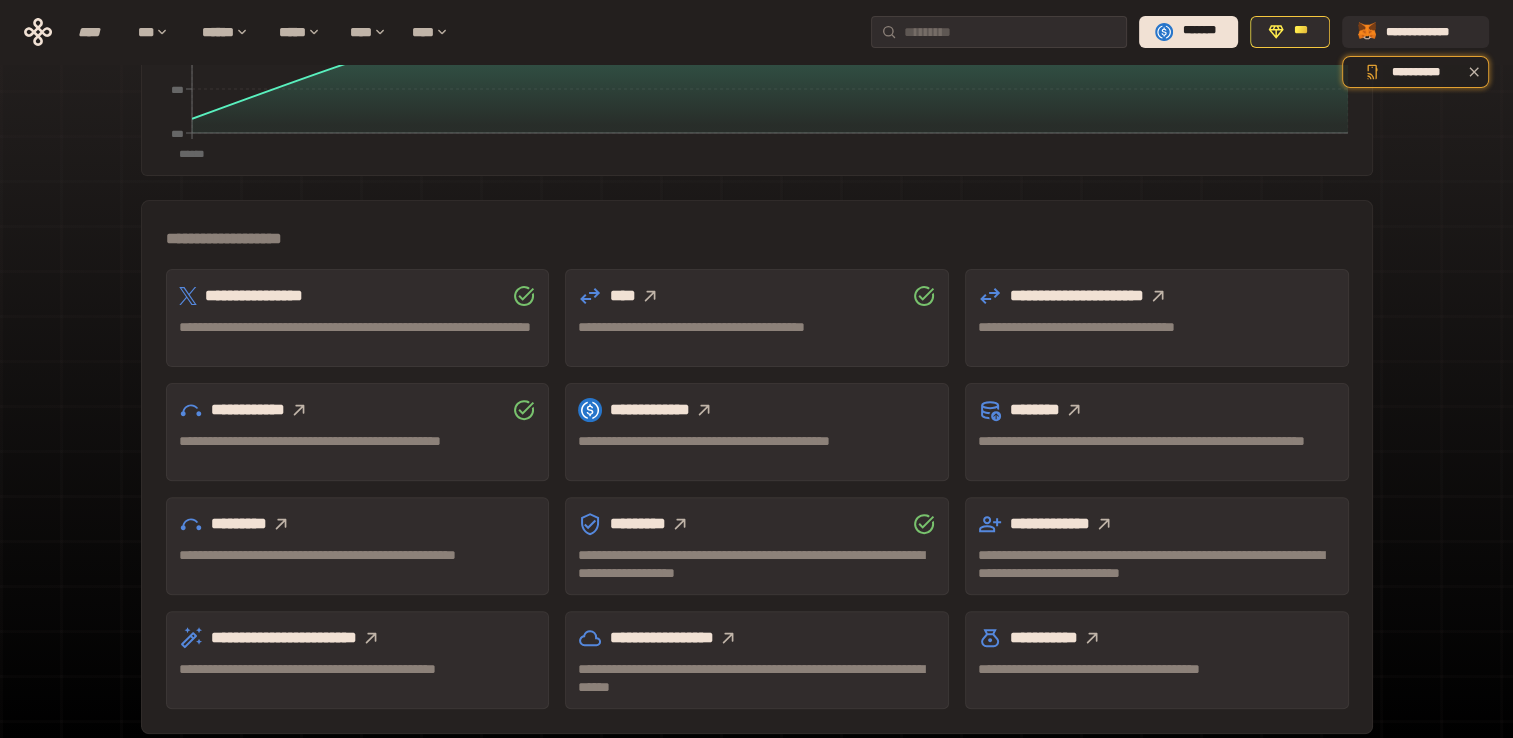 click 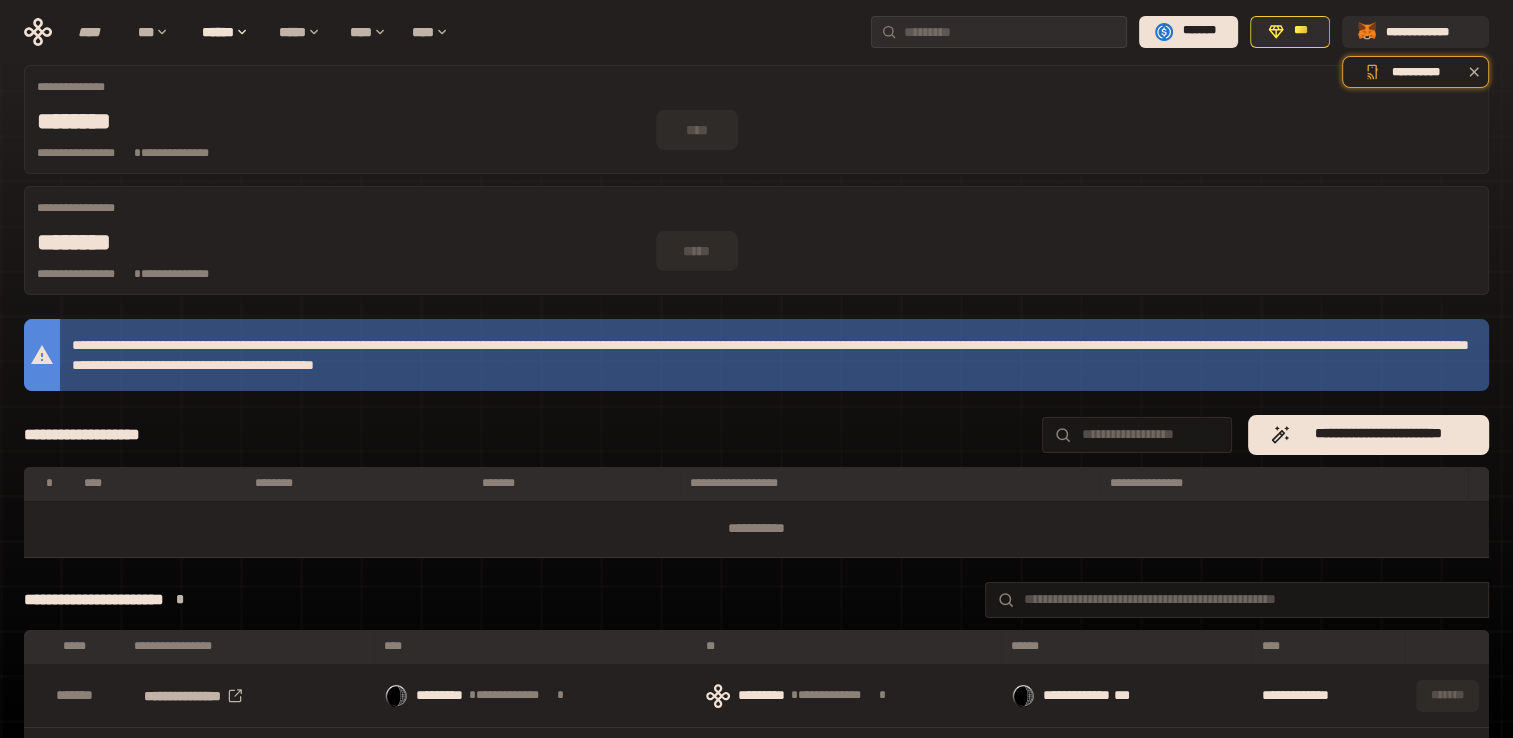 scroll, scrollTop: 64, scrollLeft: 0, axis: vertical 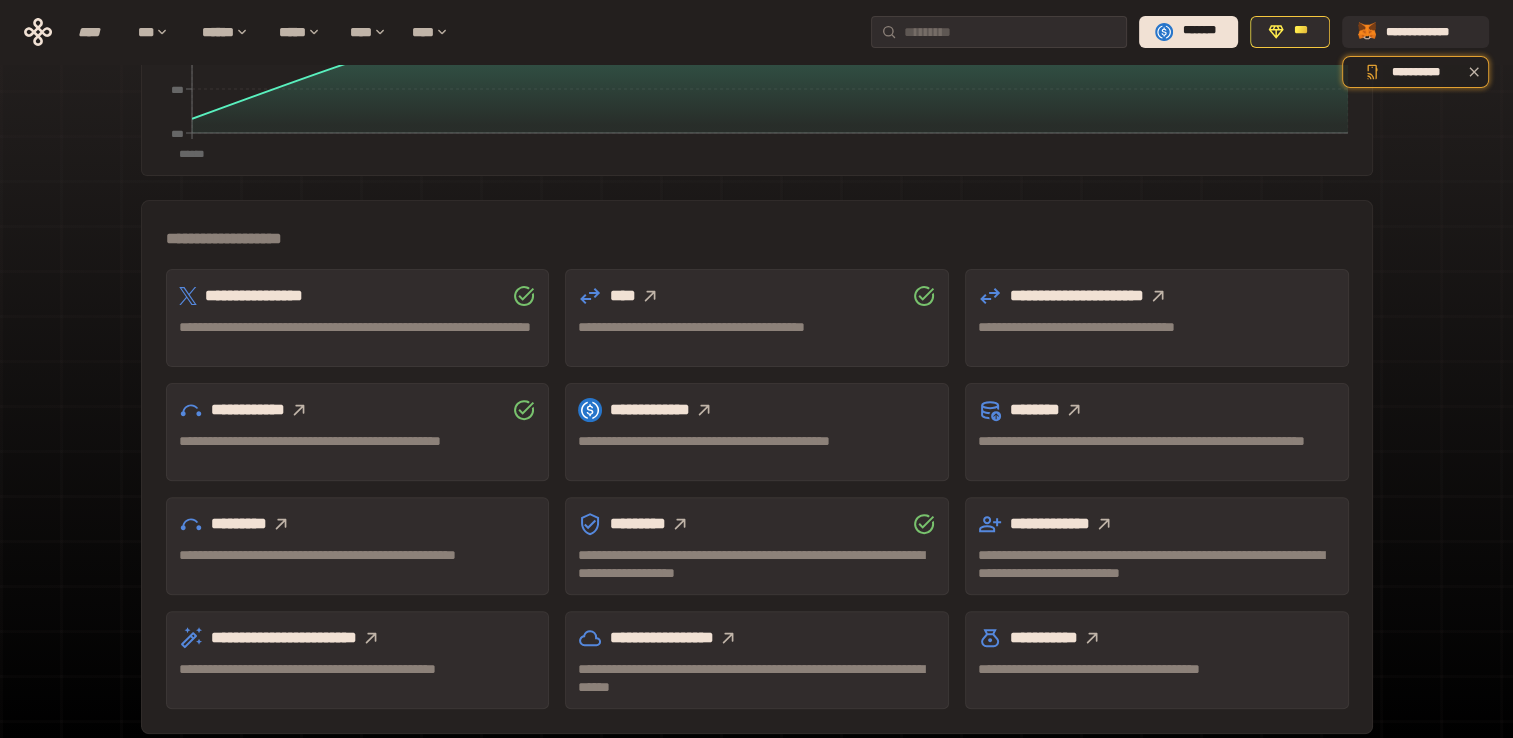 click 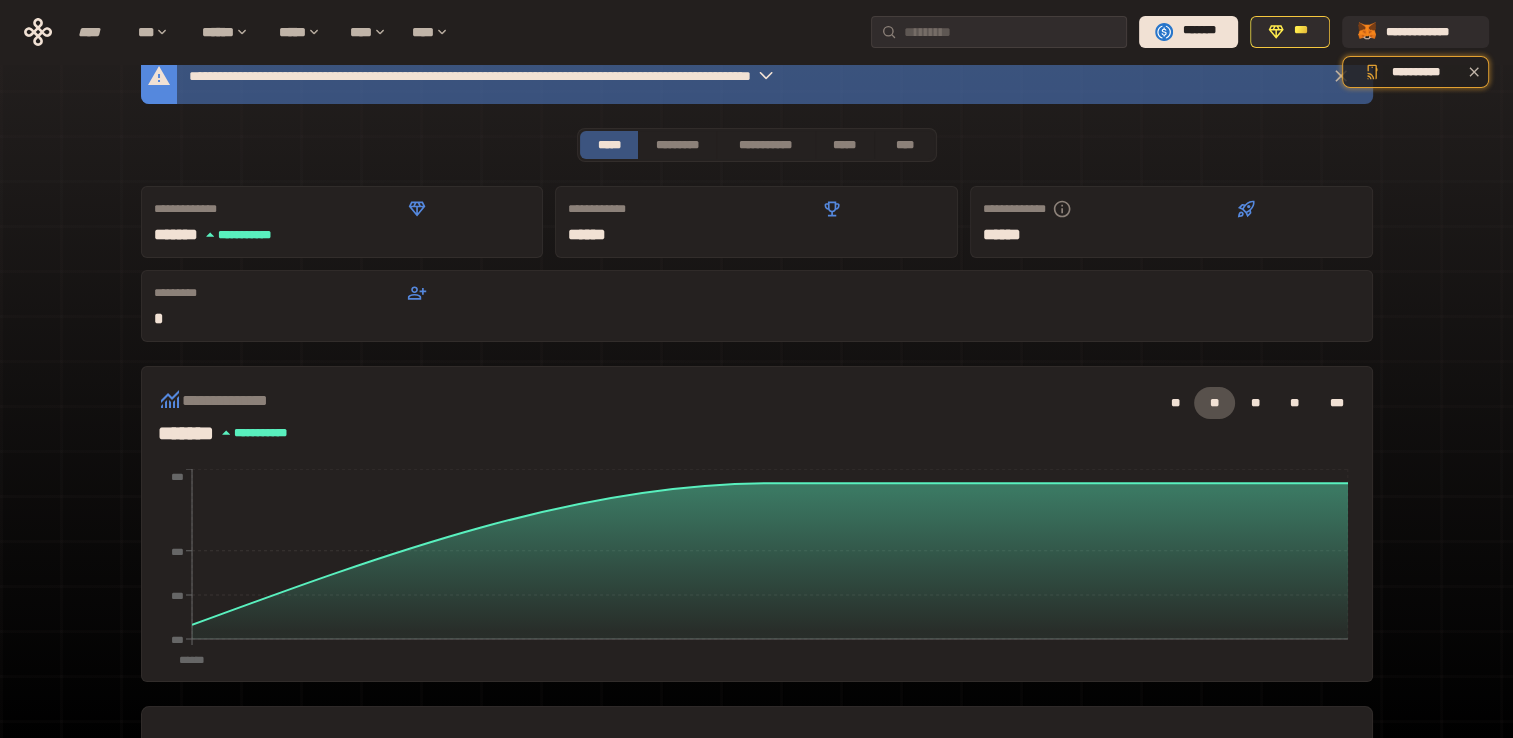 scroll, scrollTop: 0, scrollLeft: 0, axis: both 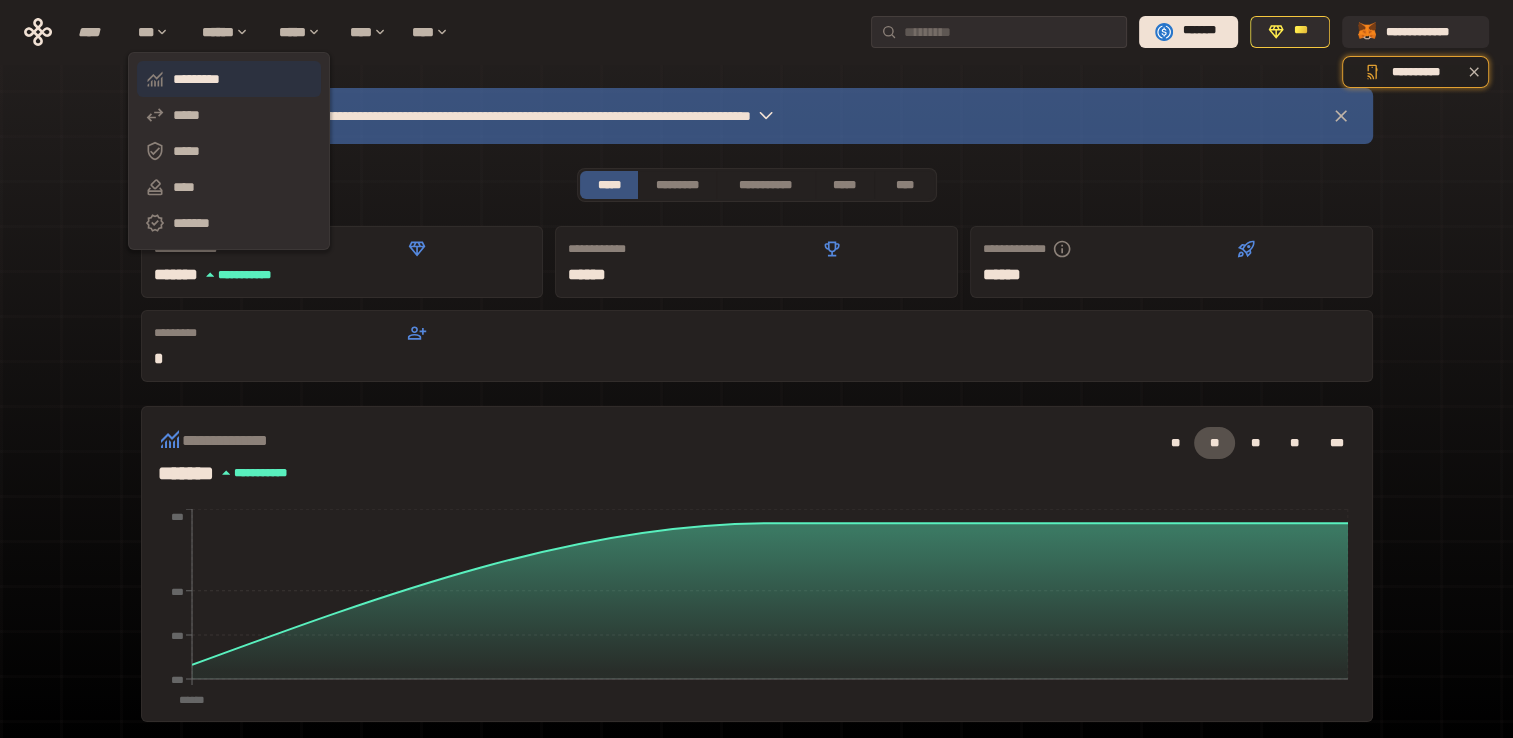 click on "*********" at bounding box center (229, 79) 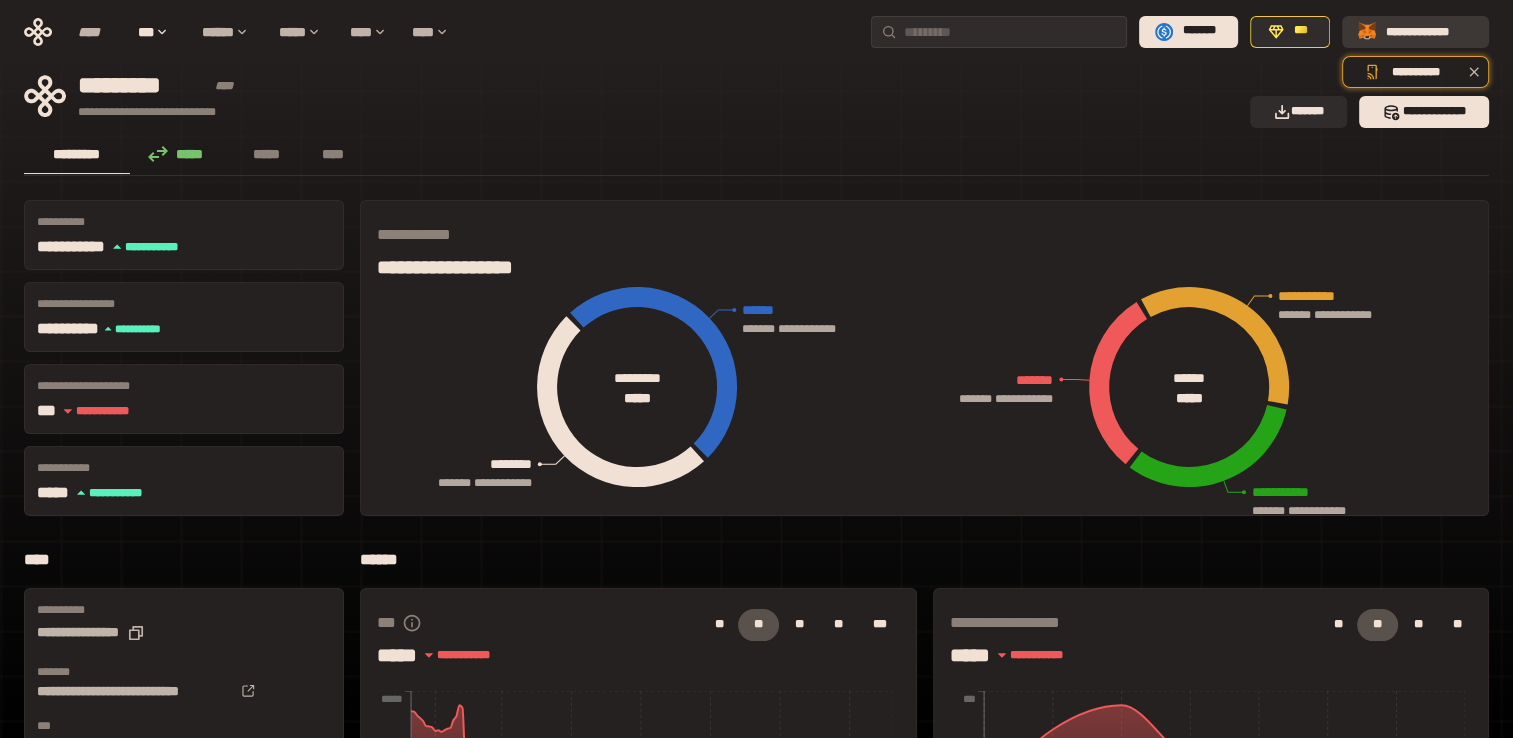 click on "**********" at bounding box center (1429, 31) 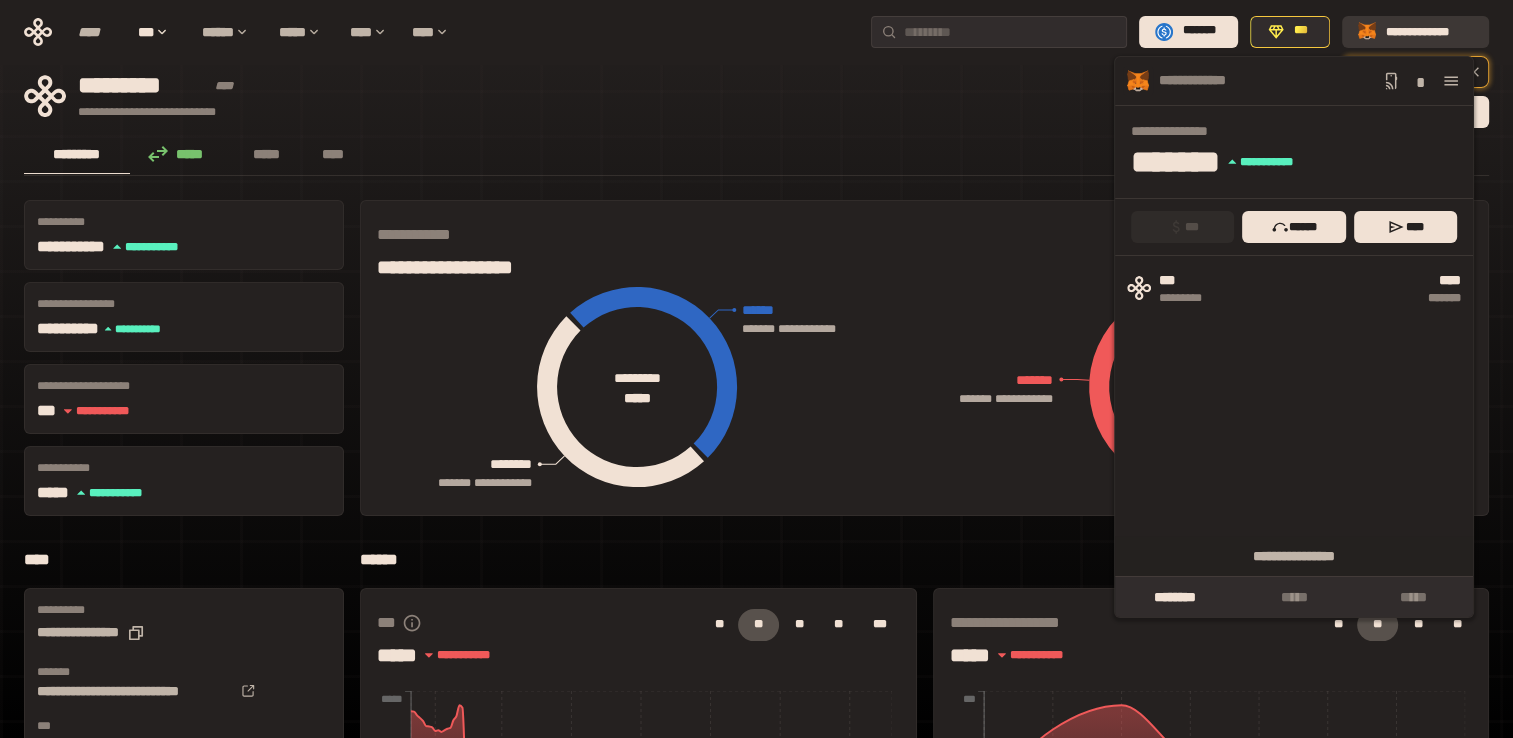 click on "**********" at bounding box center (1415, 32) 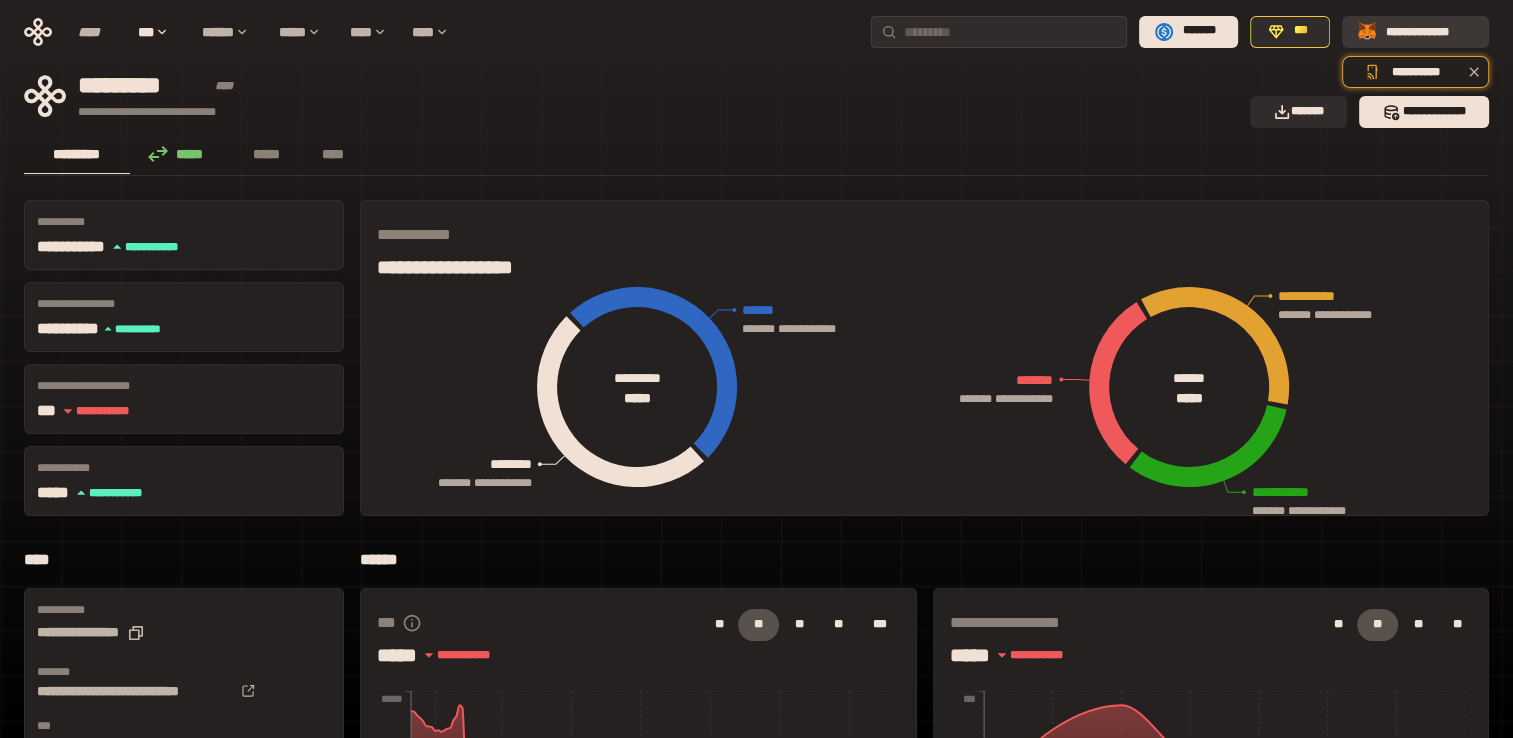 click on "**********" at bounding box center (1415, 32) 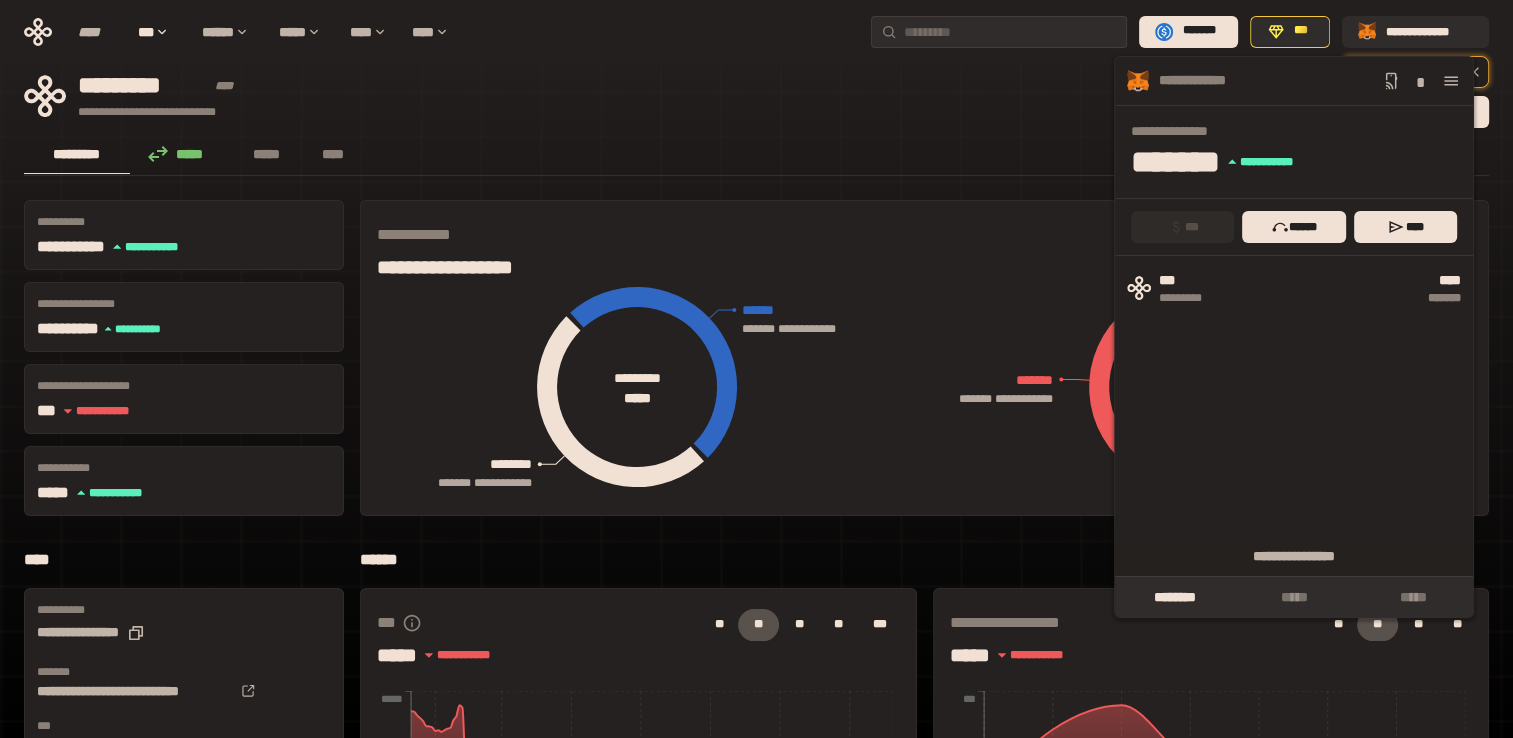 click 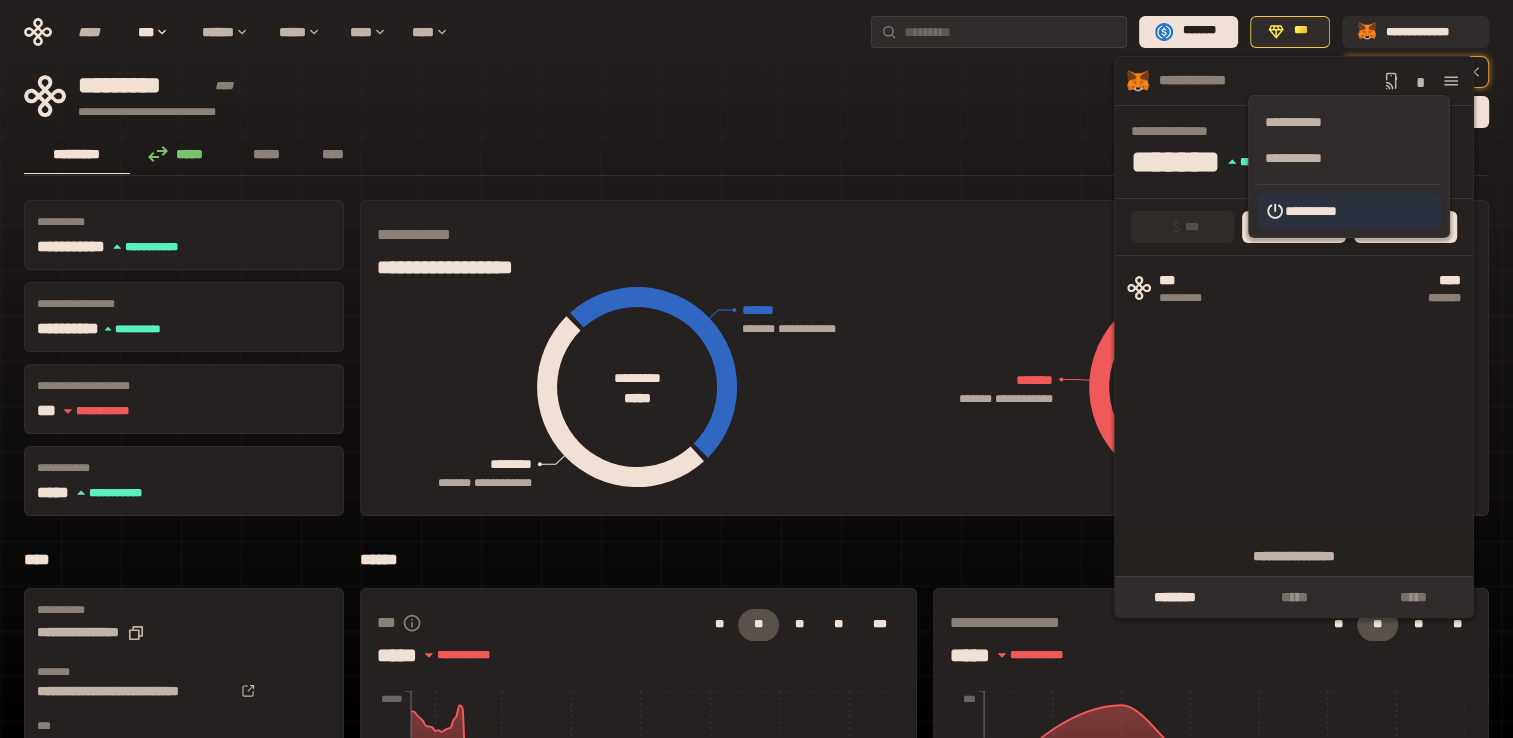 click on "**********" at bounding box center [1349, 211] 